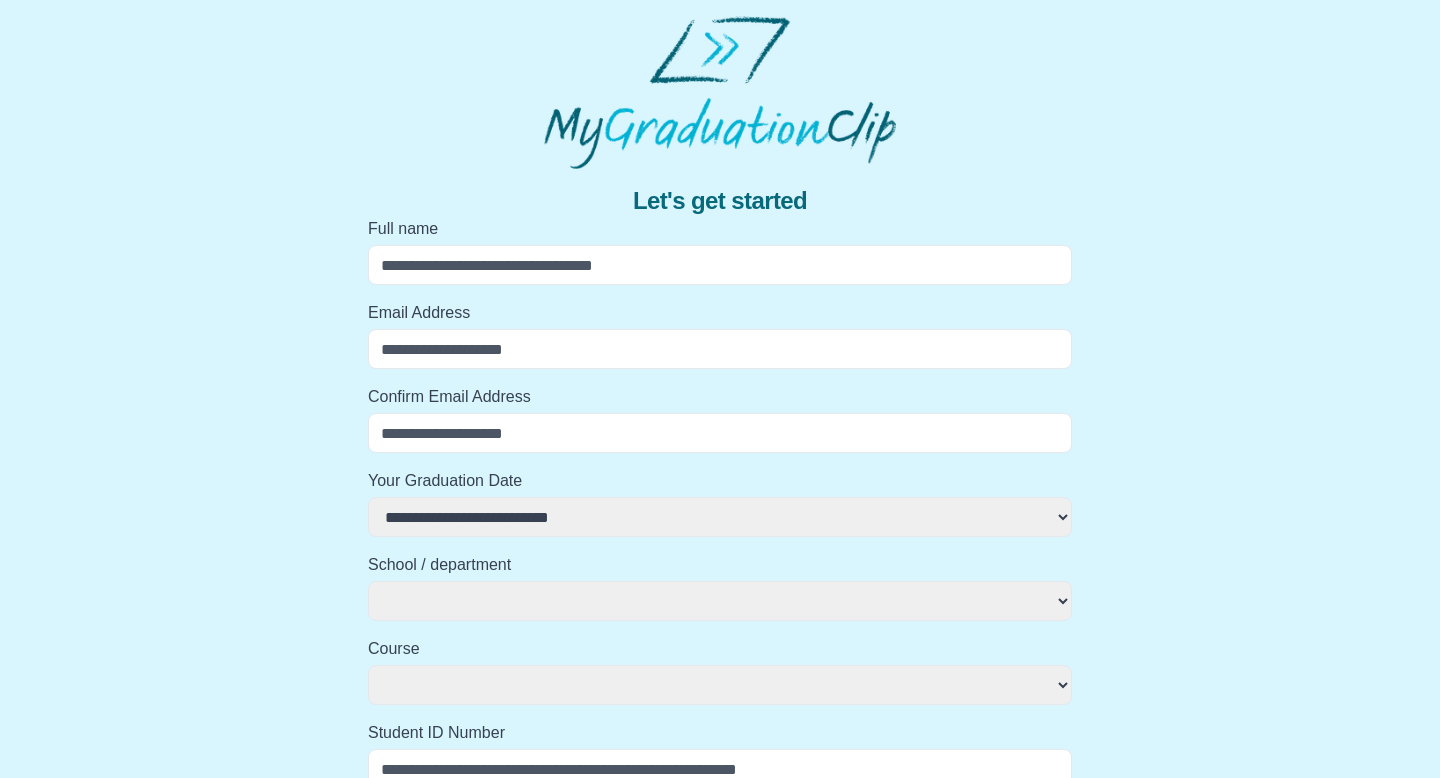 scroll, scrollTop: 1, scrollLeft: 0, axis: vertical 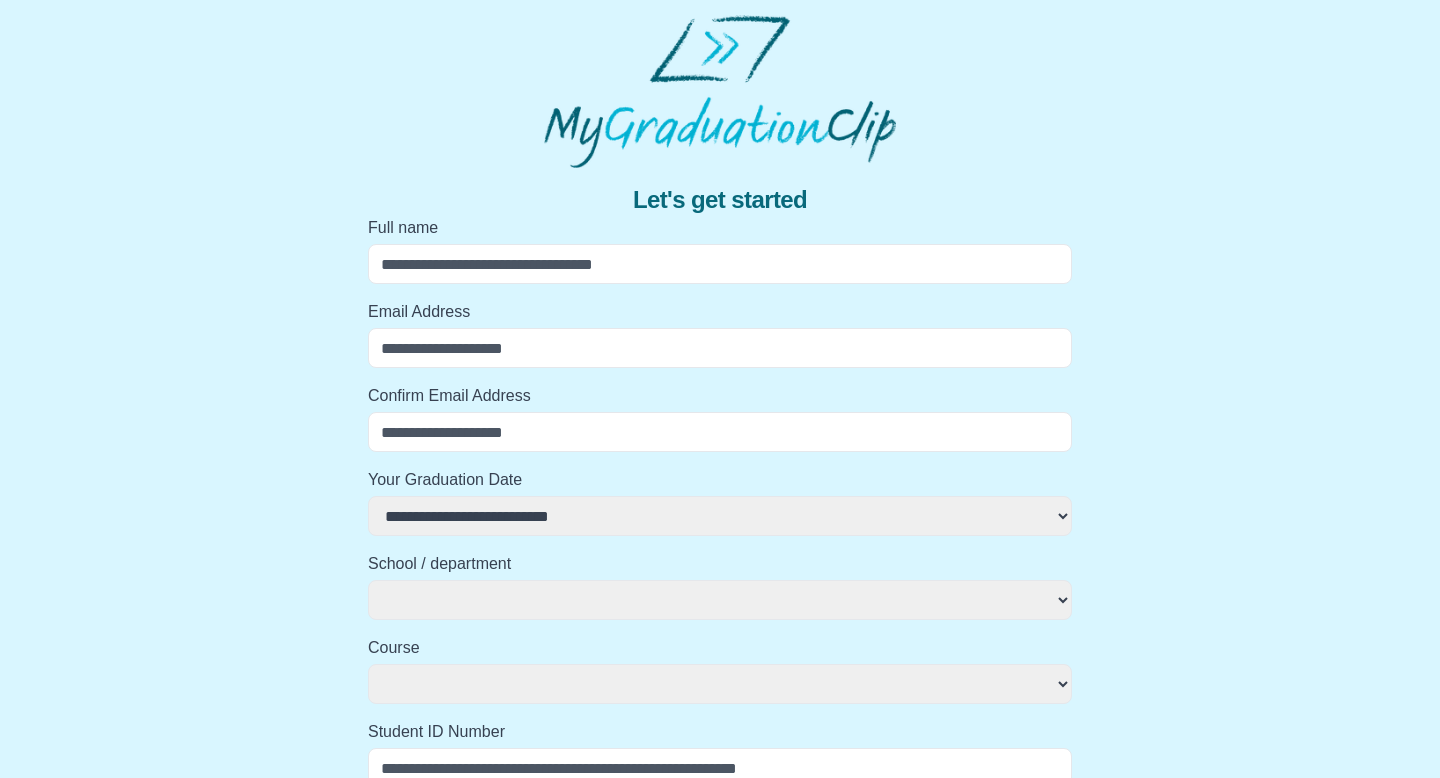 type on "**********" 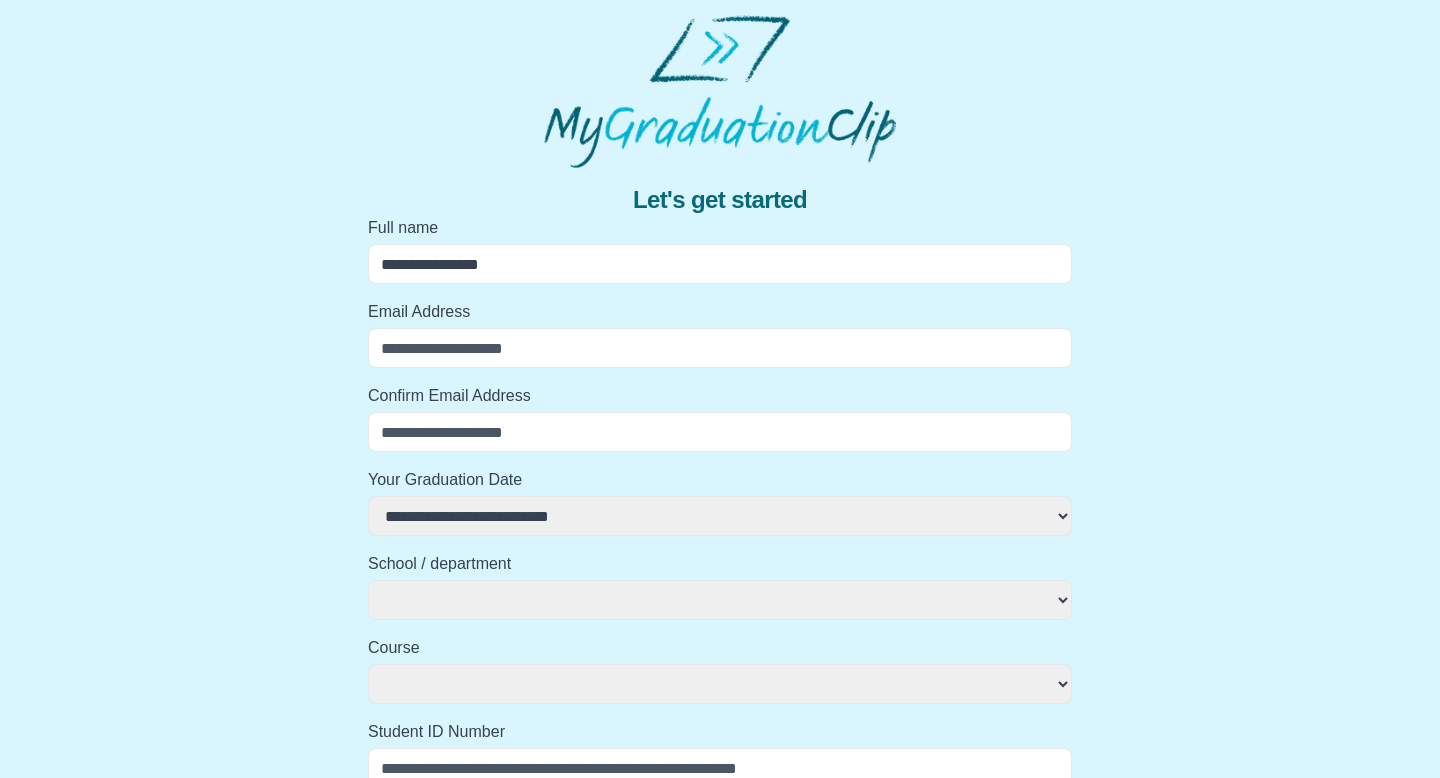 type on "**********" 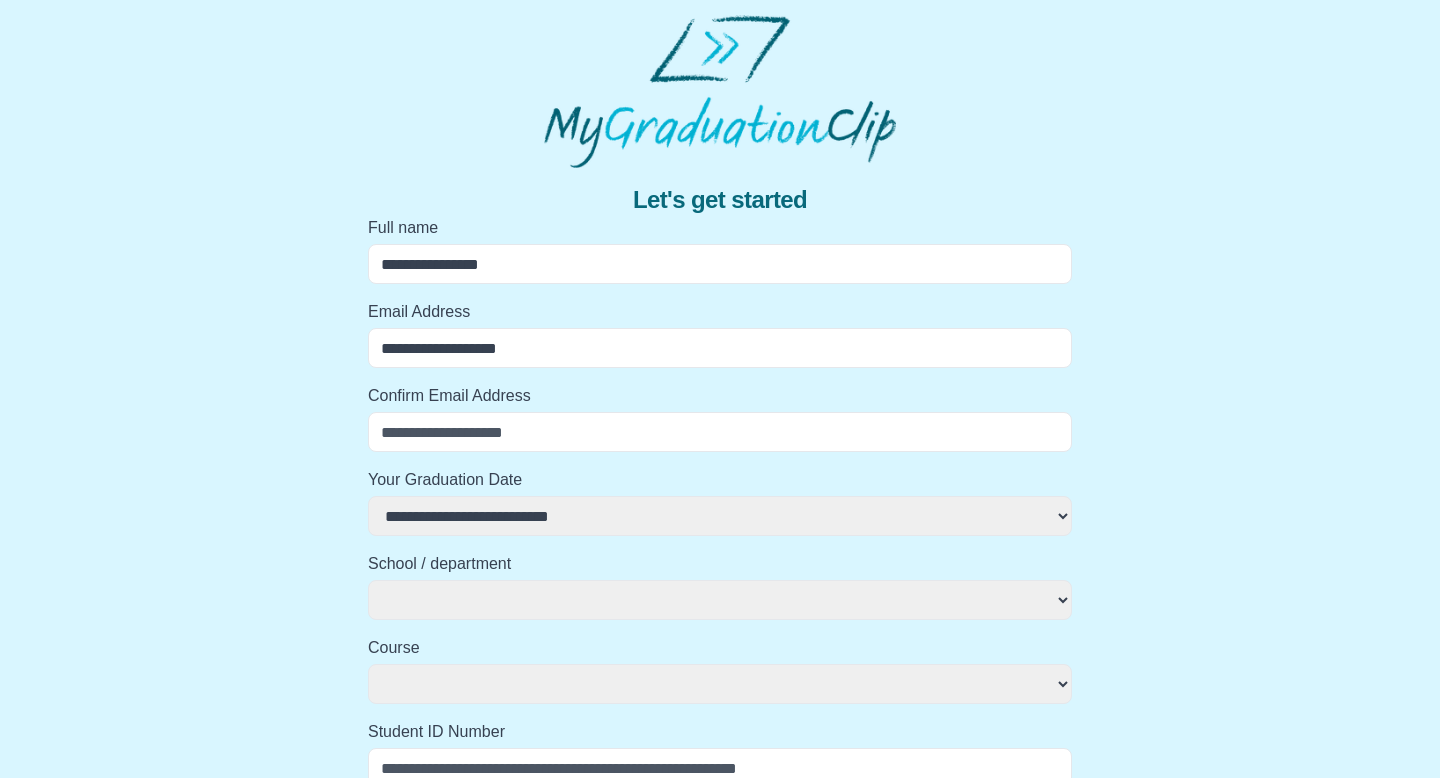 type on "**********" 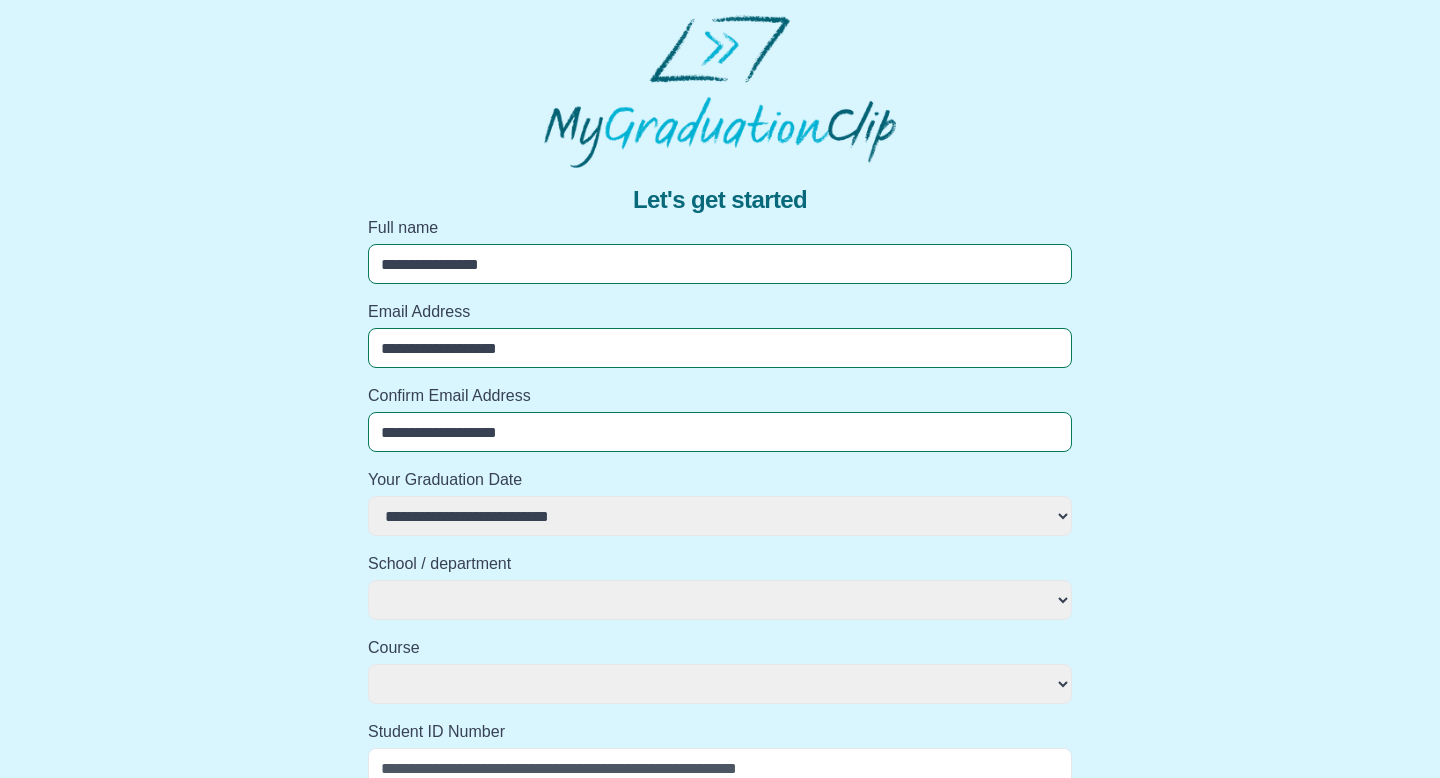 select 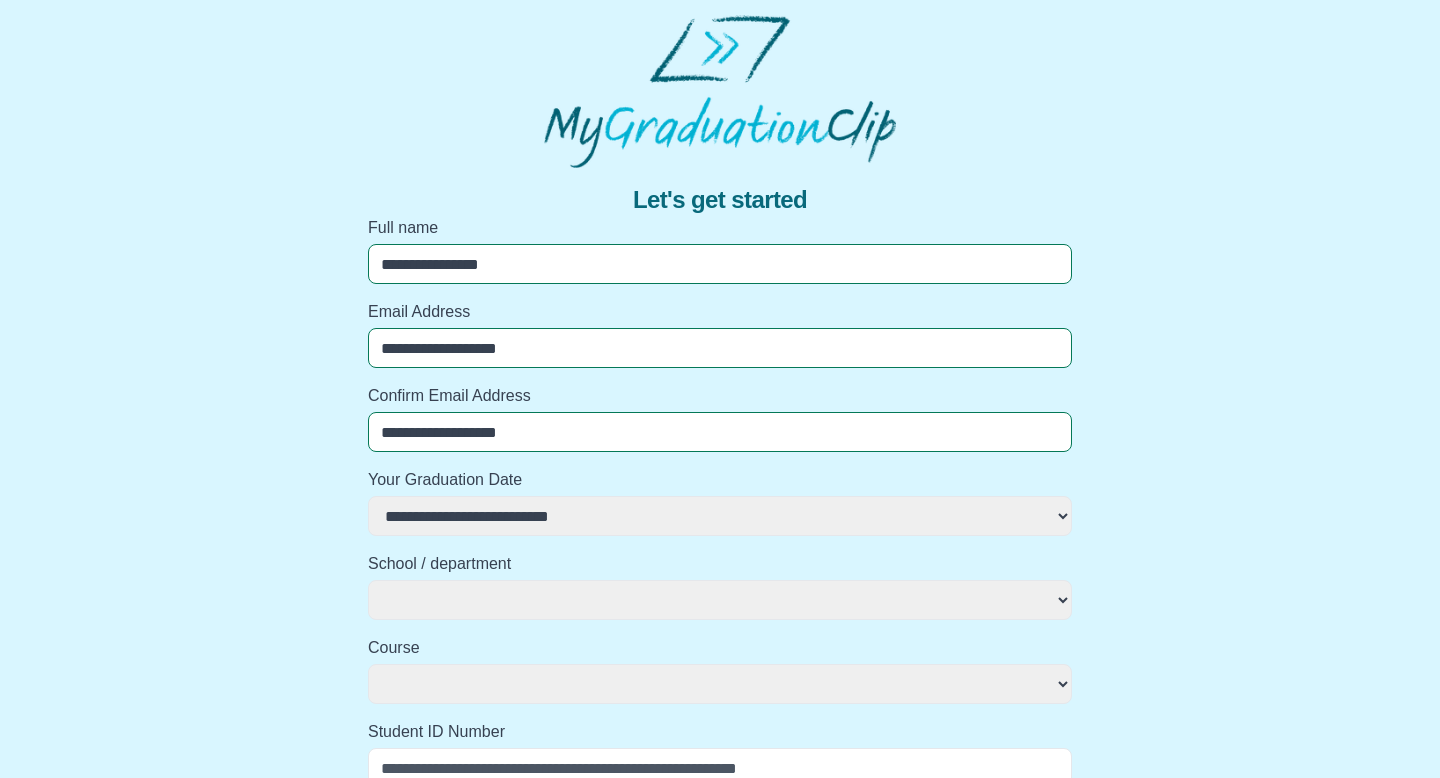 click on "**********" at bounding box center (720, 516) 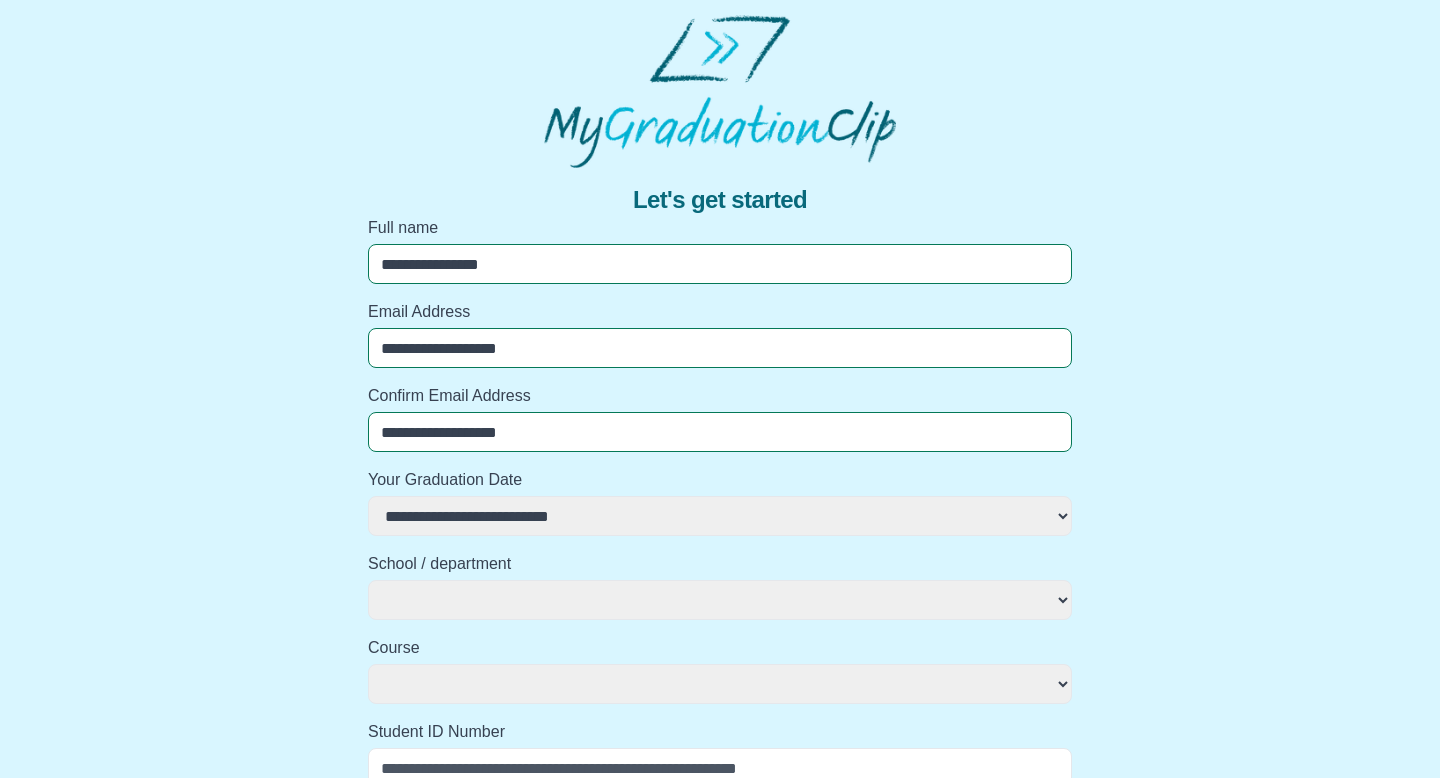 select on "**********" 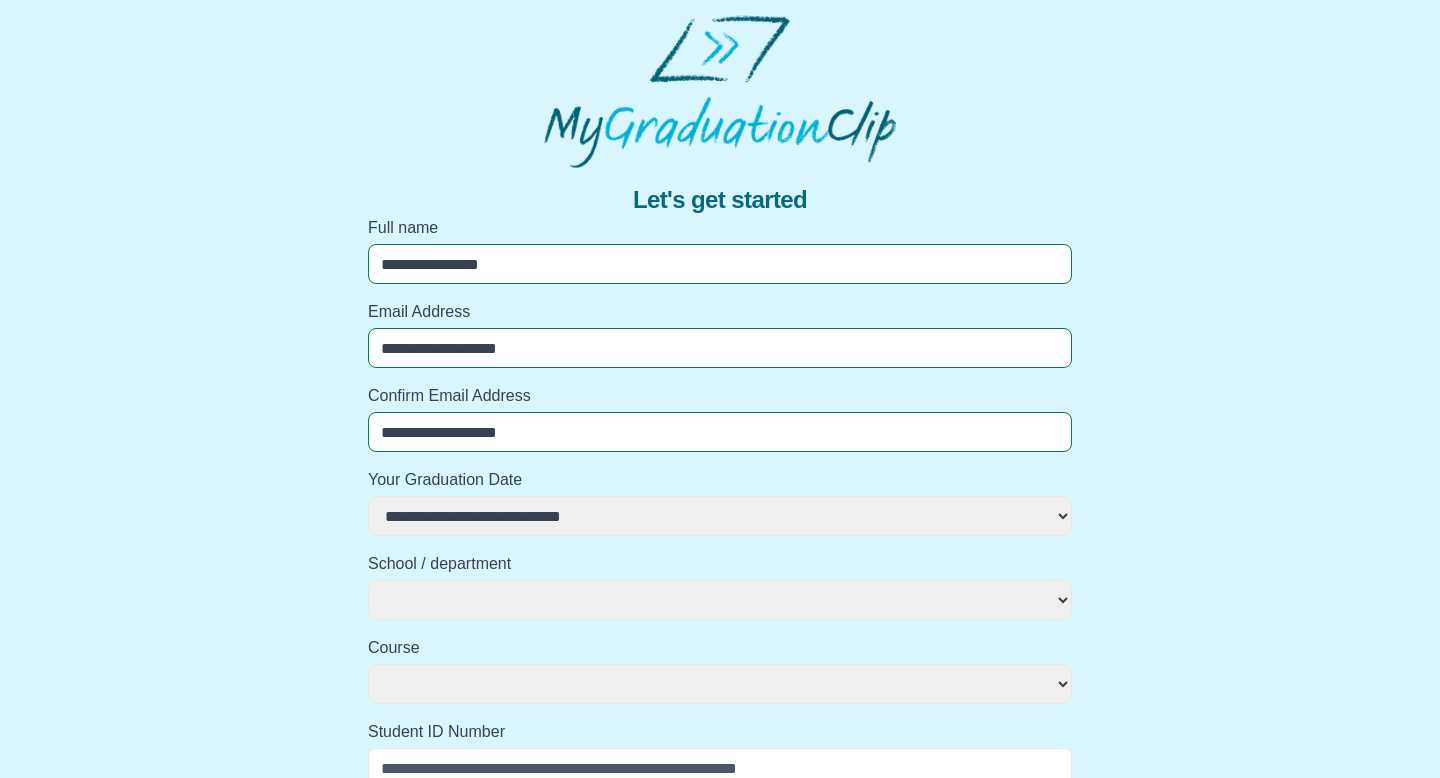 select 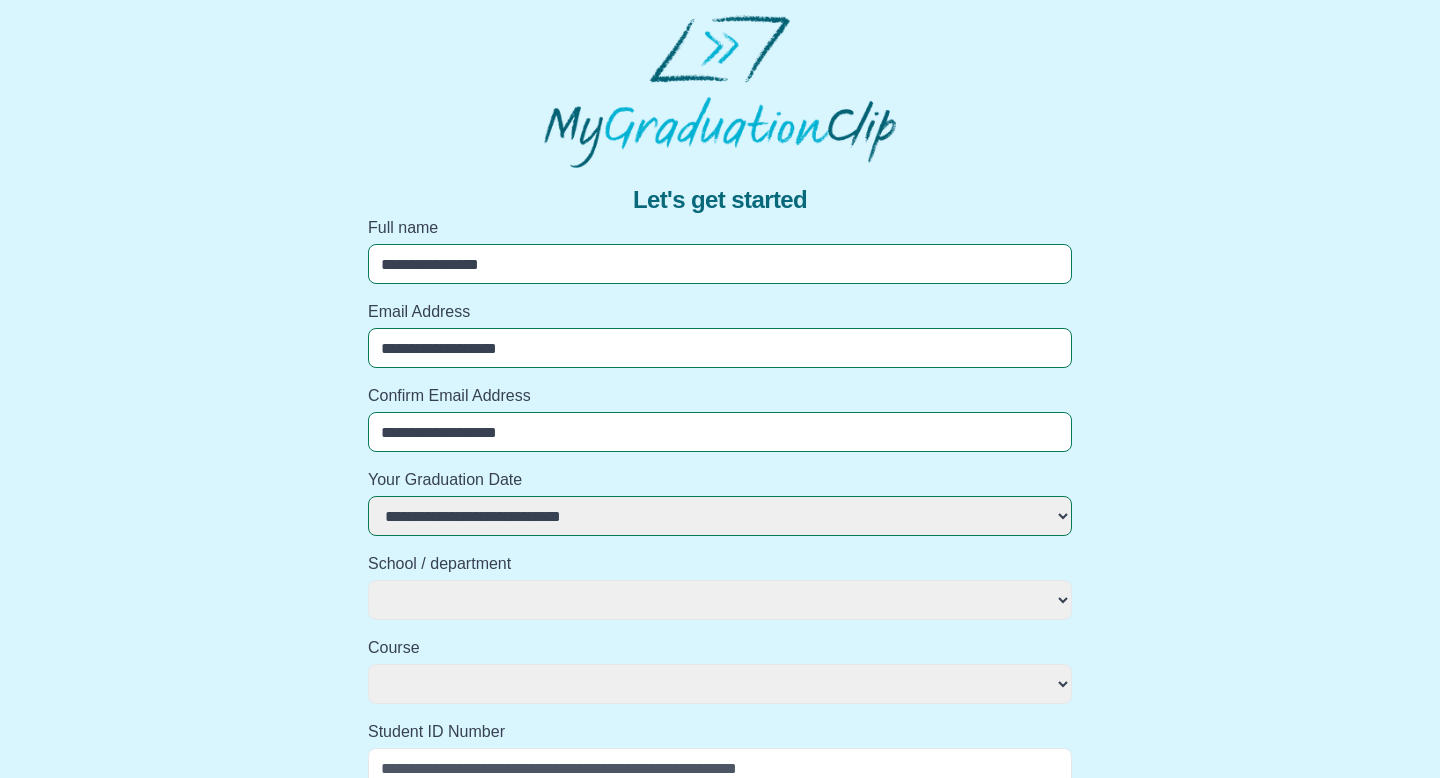select 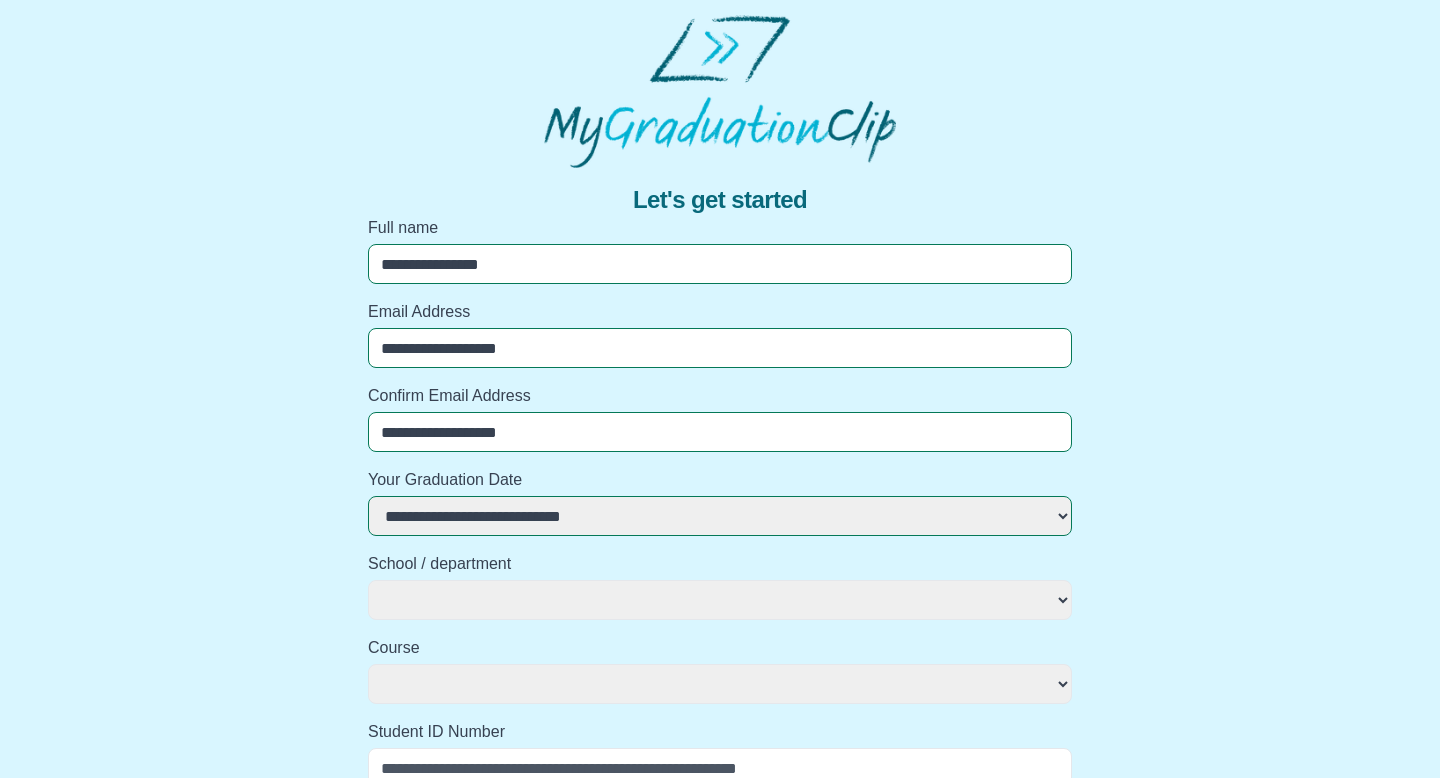click on "**********" at bounding box center [720, 600] 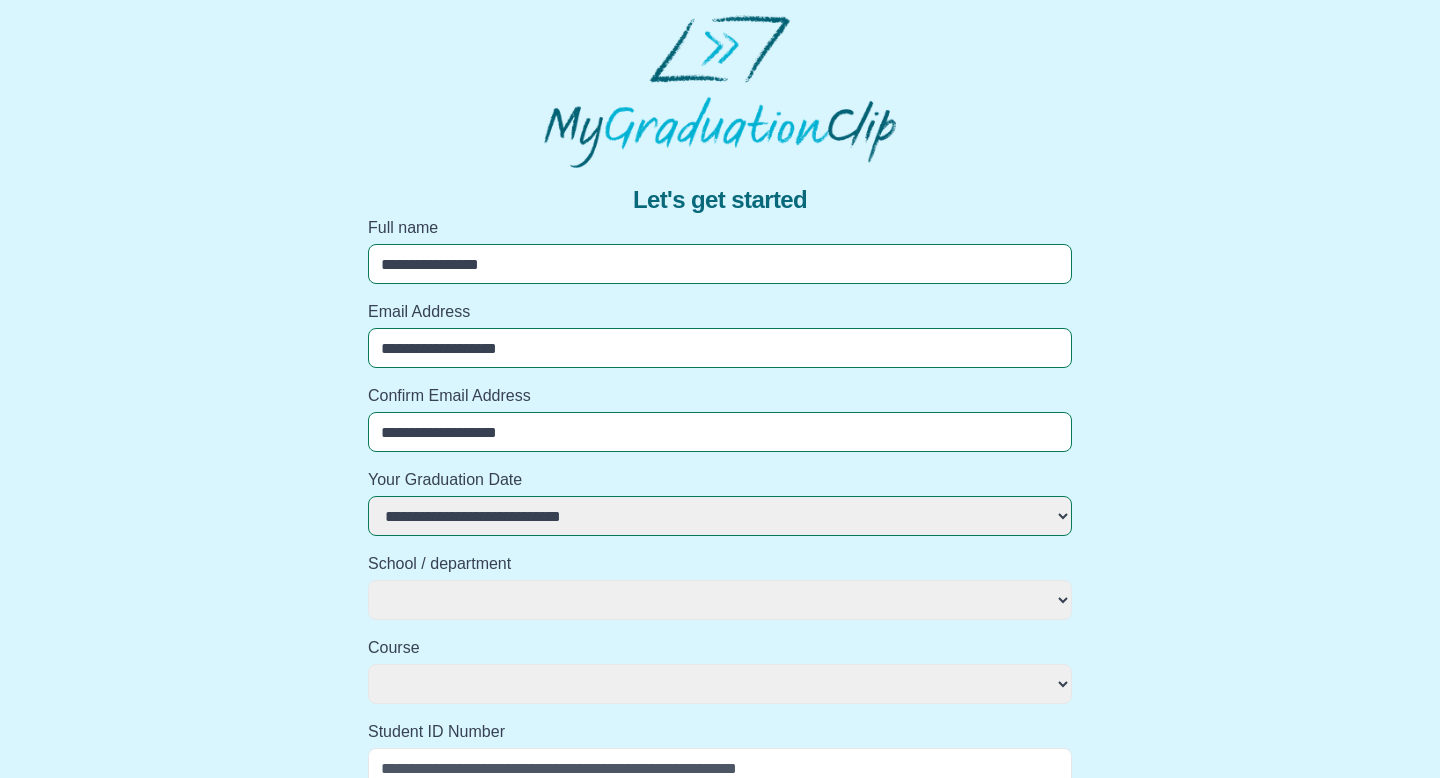 select on "**********" 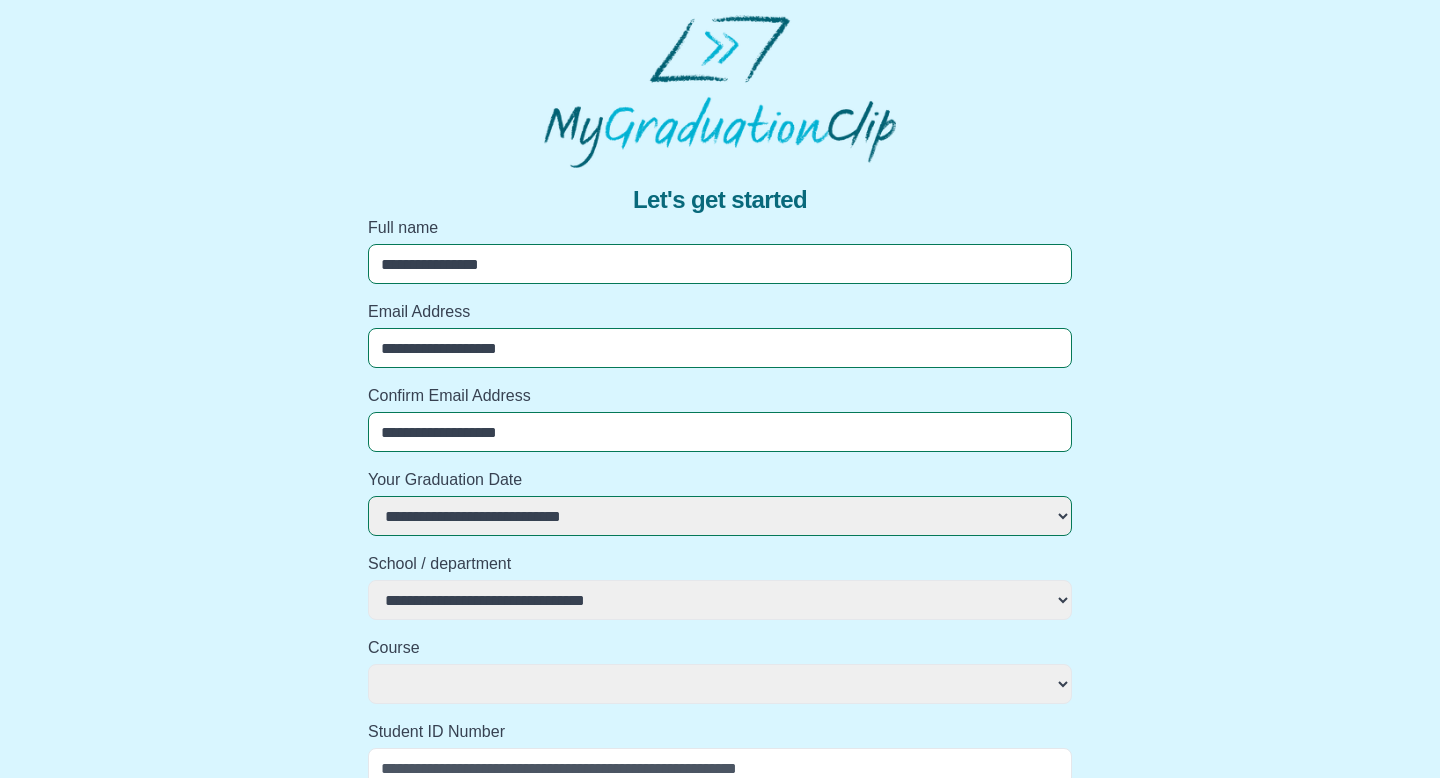 select 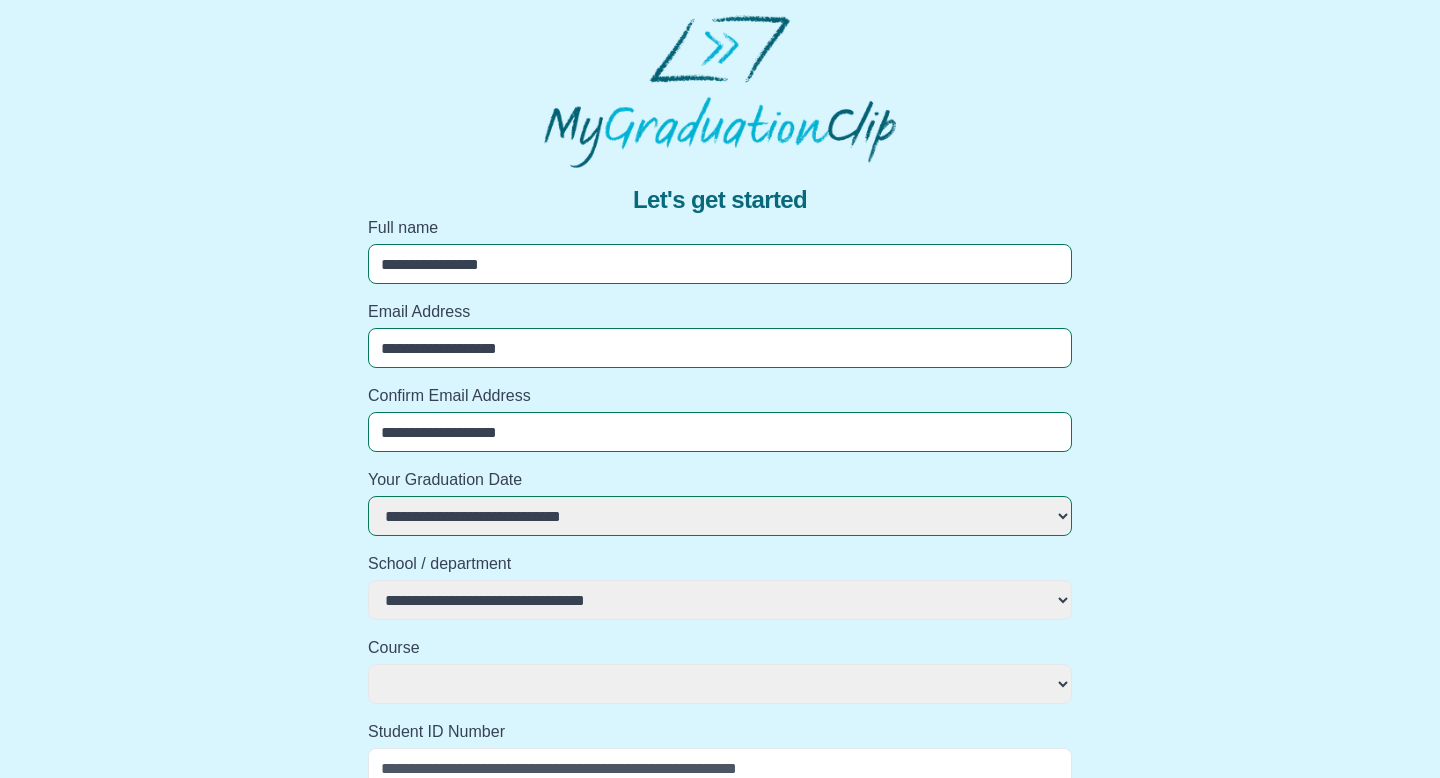 select 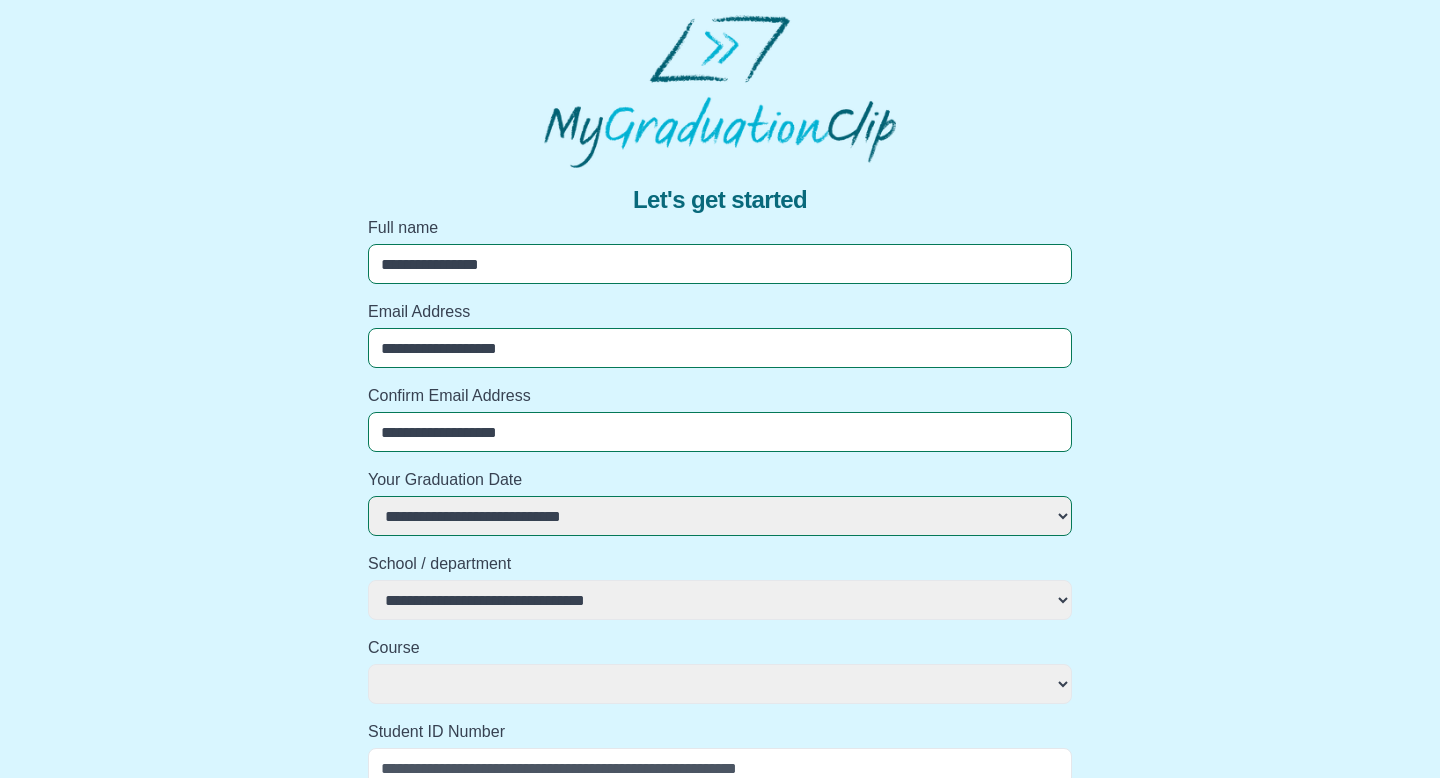 click on "**********" at bounding box center (720, 684) 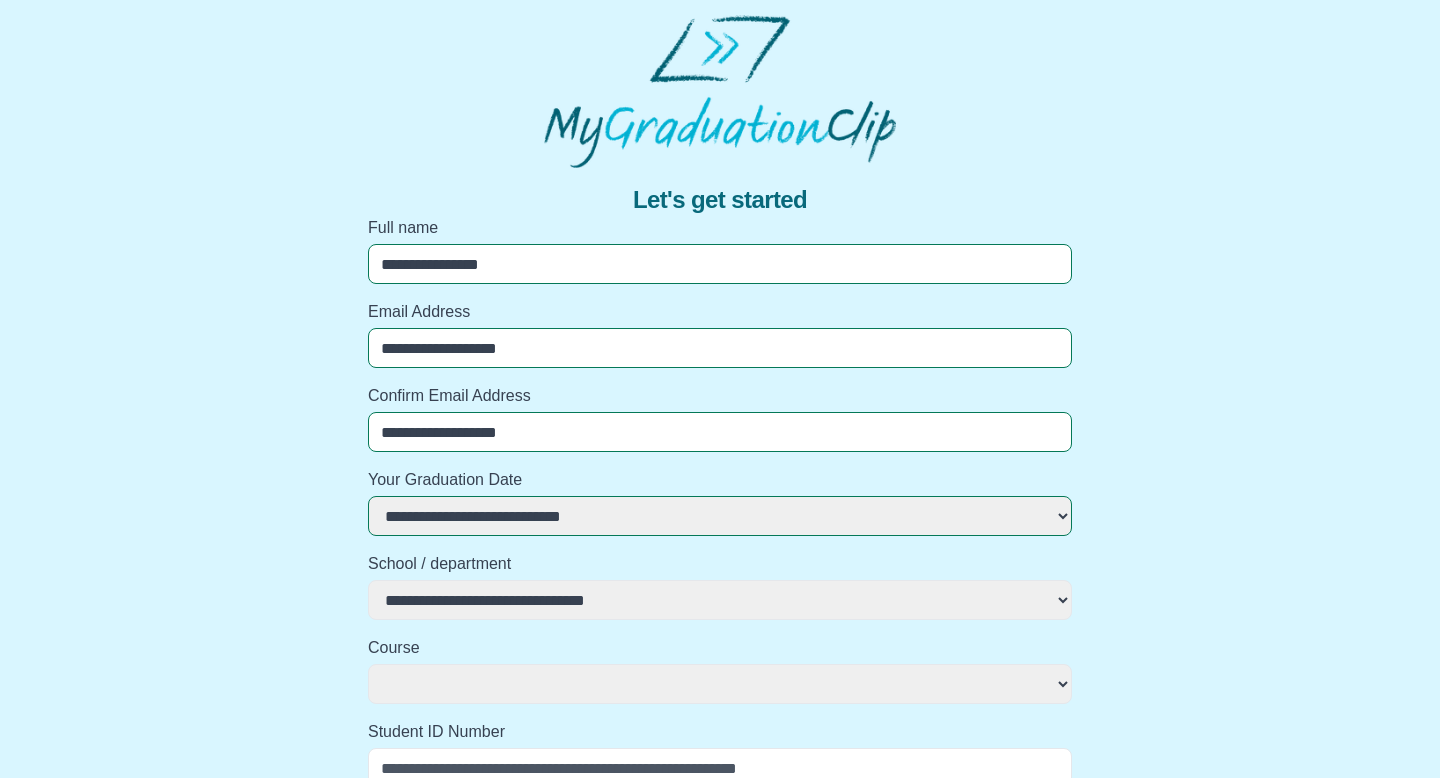 select on "**********" 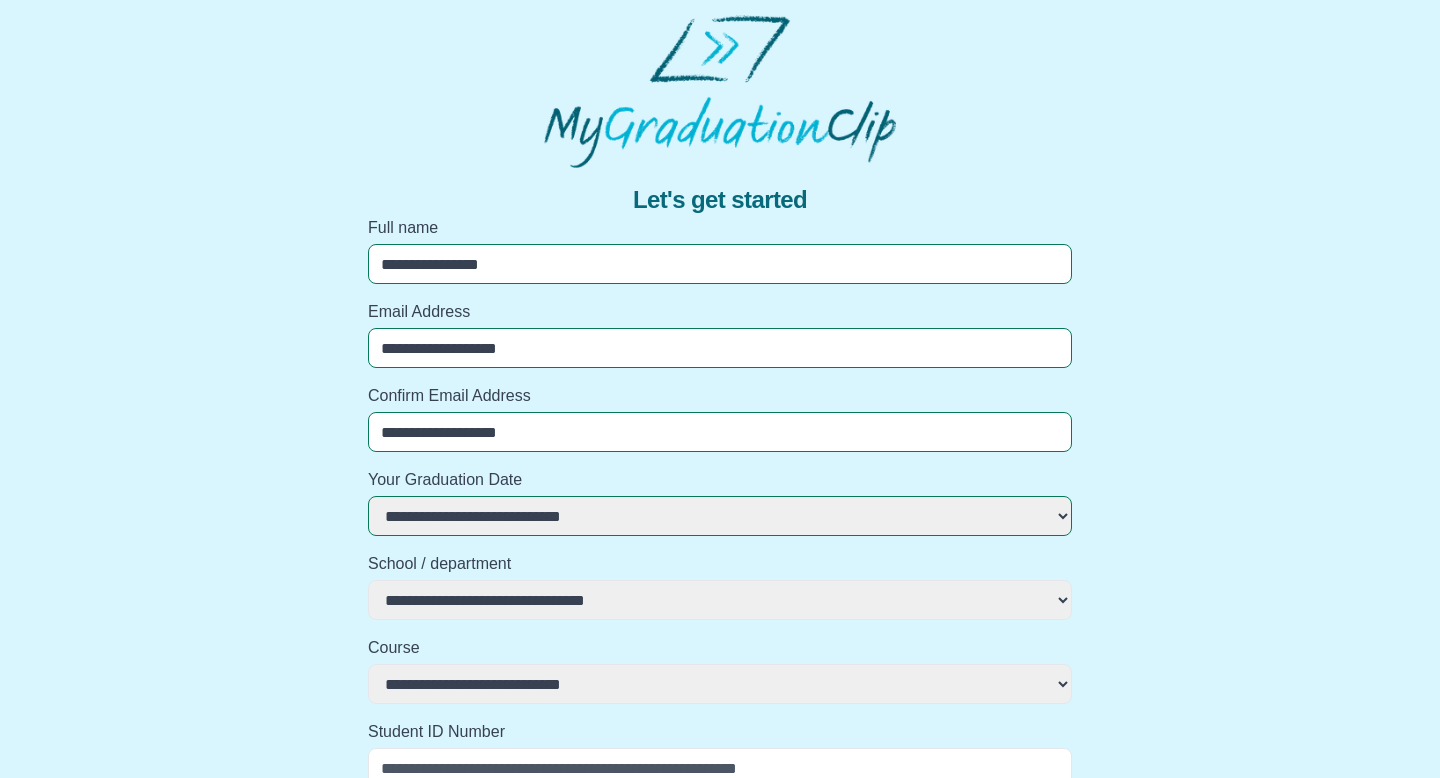 select 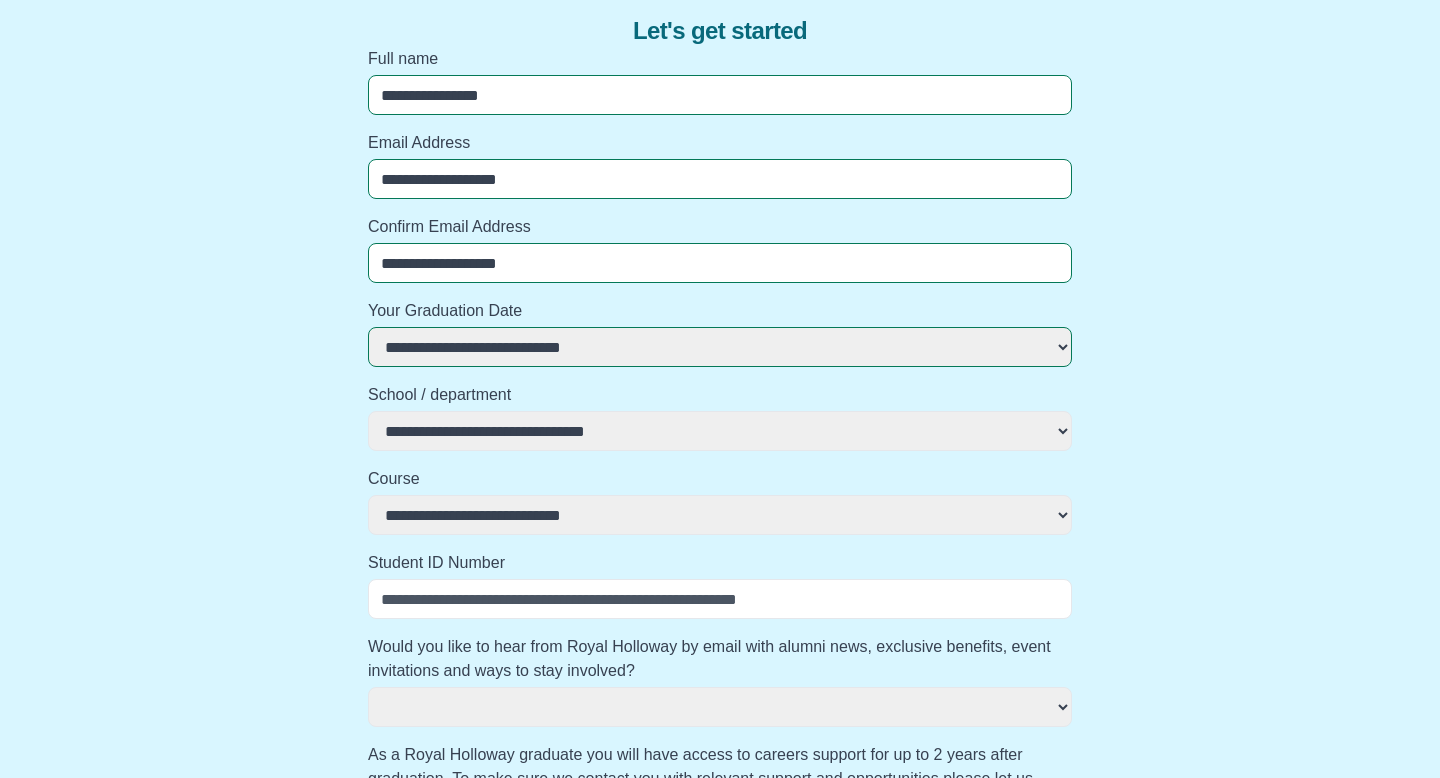 scroll, scrollTop: 210, scrollLeft: 0, axis: vertical 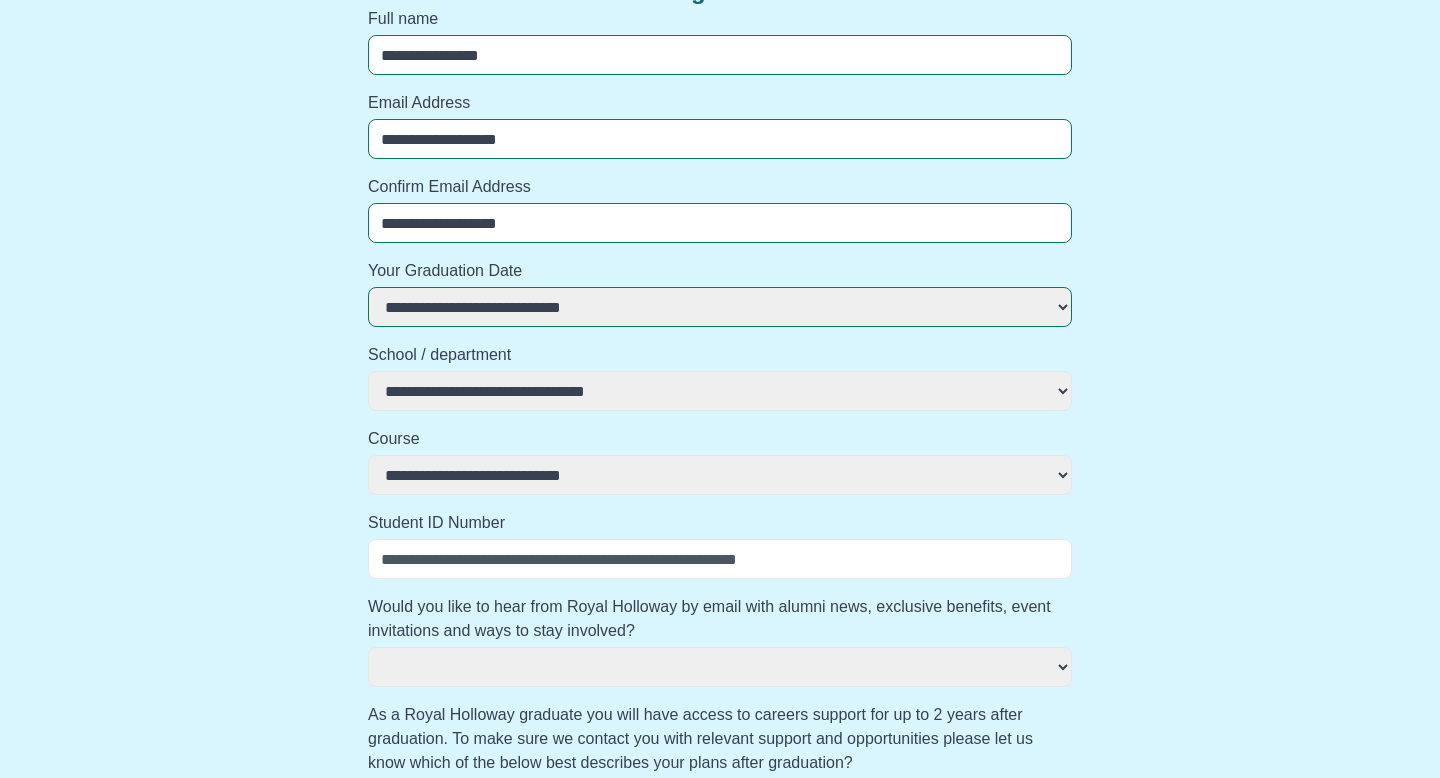 select 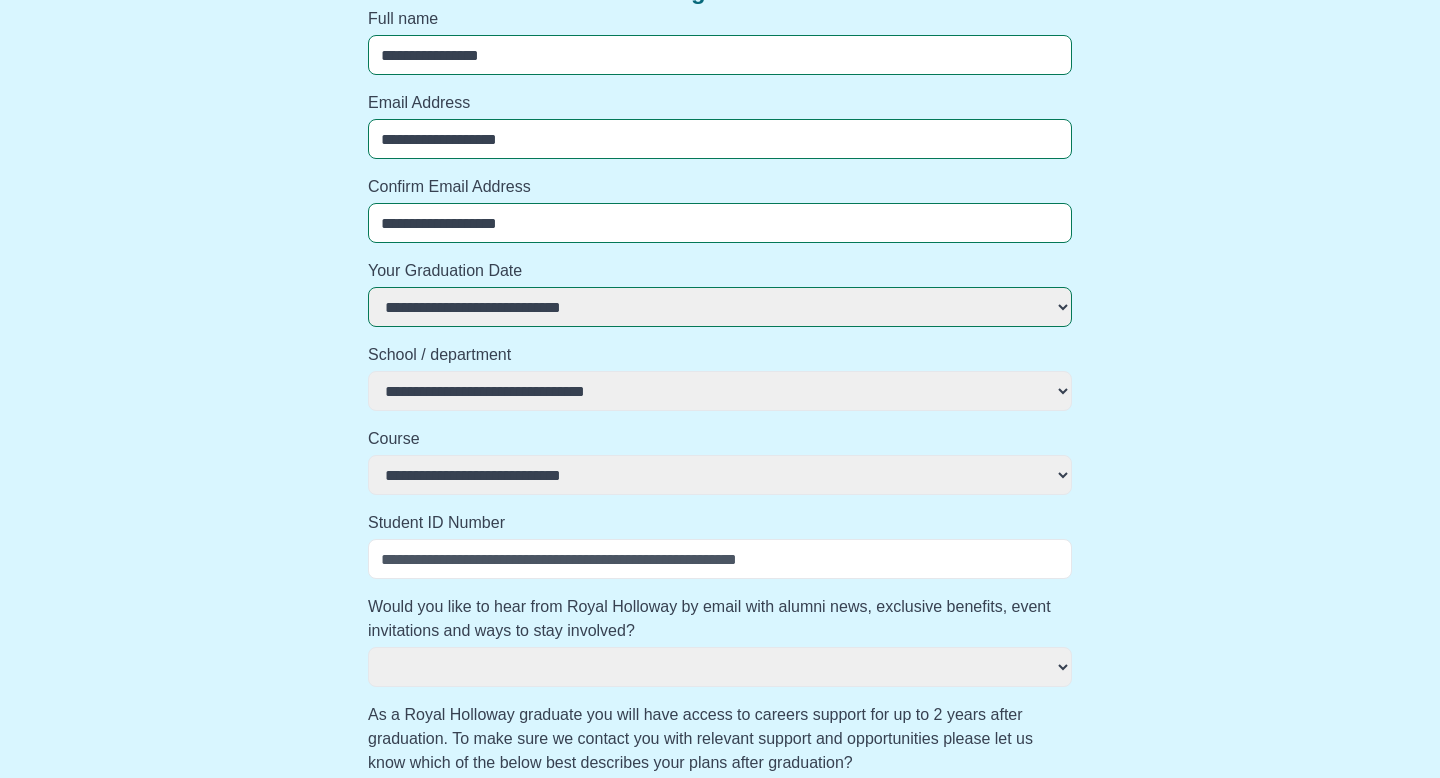 click on "Student ID Number" at bounding box center (720, 559) 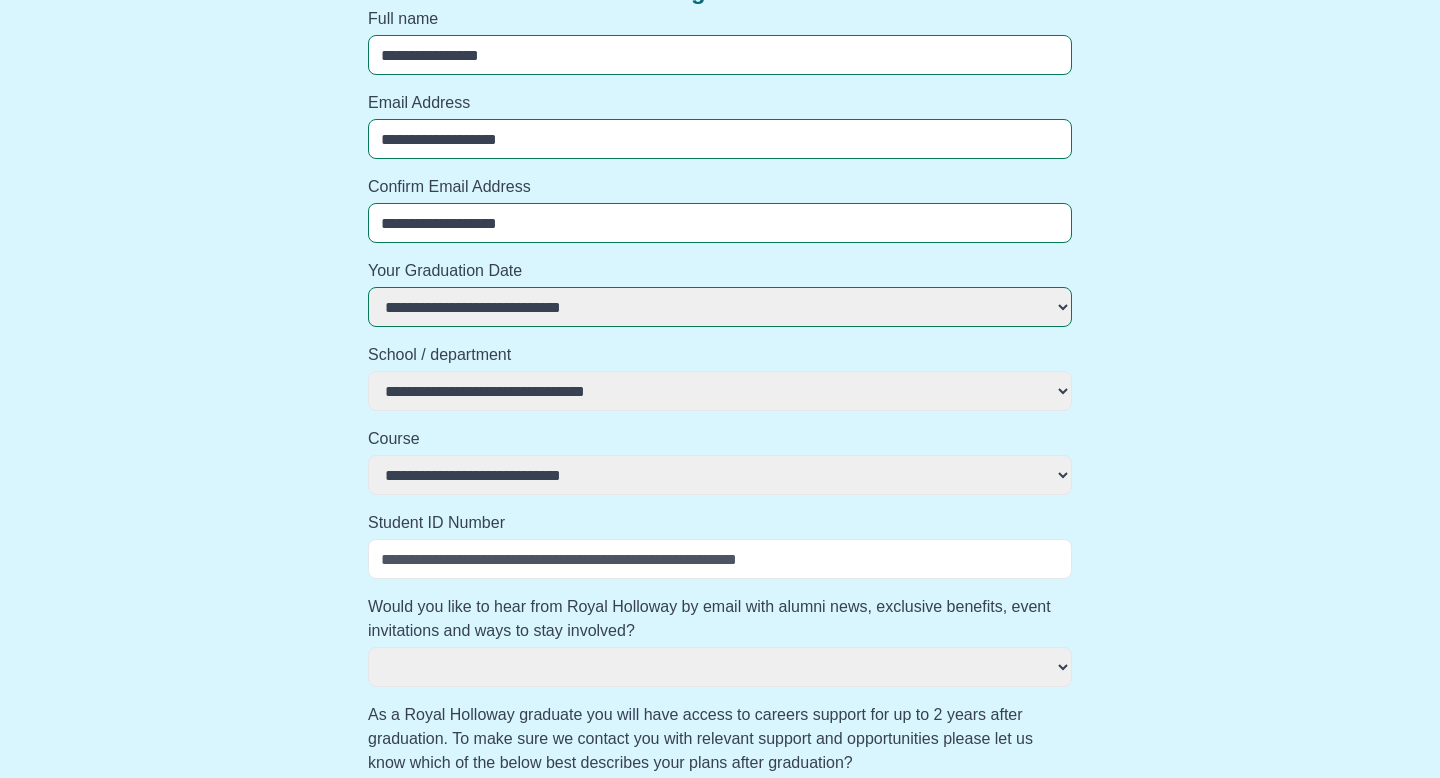 type on "*" 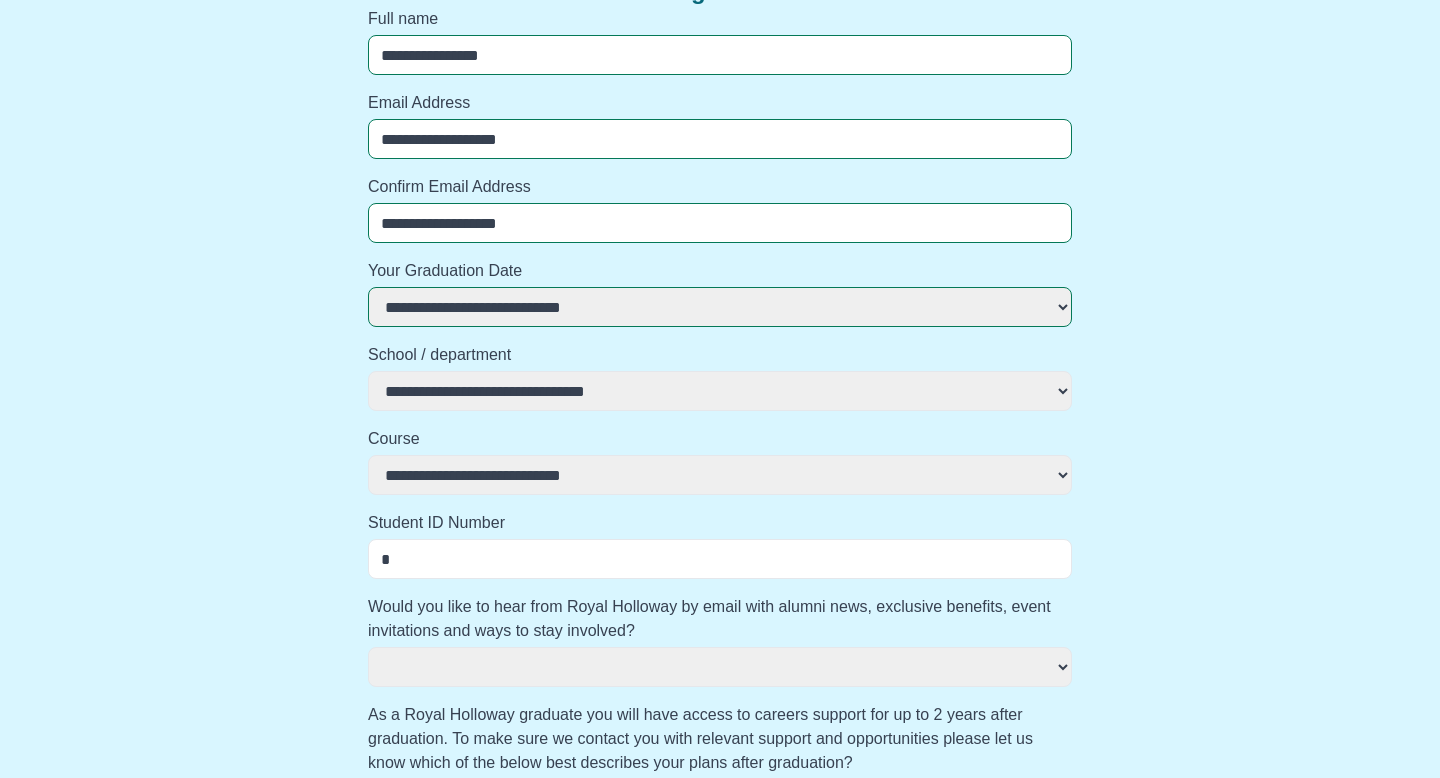 select 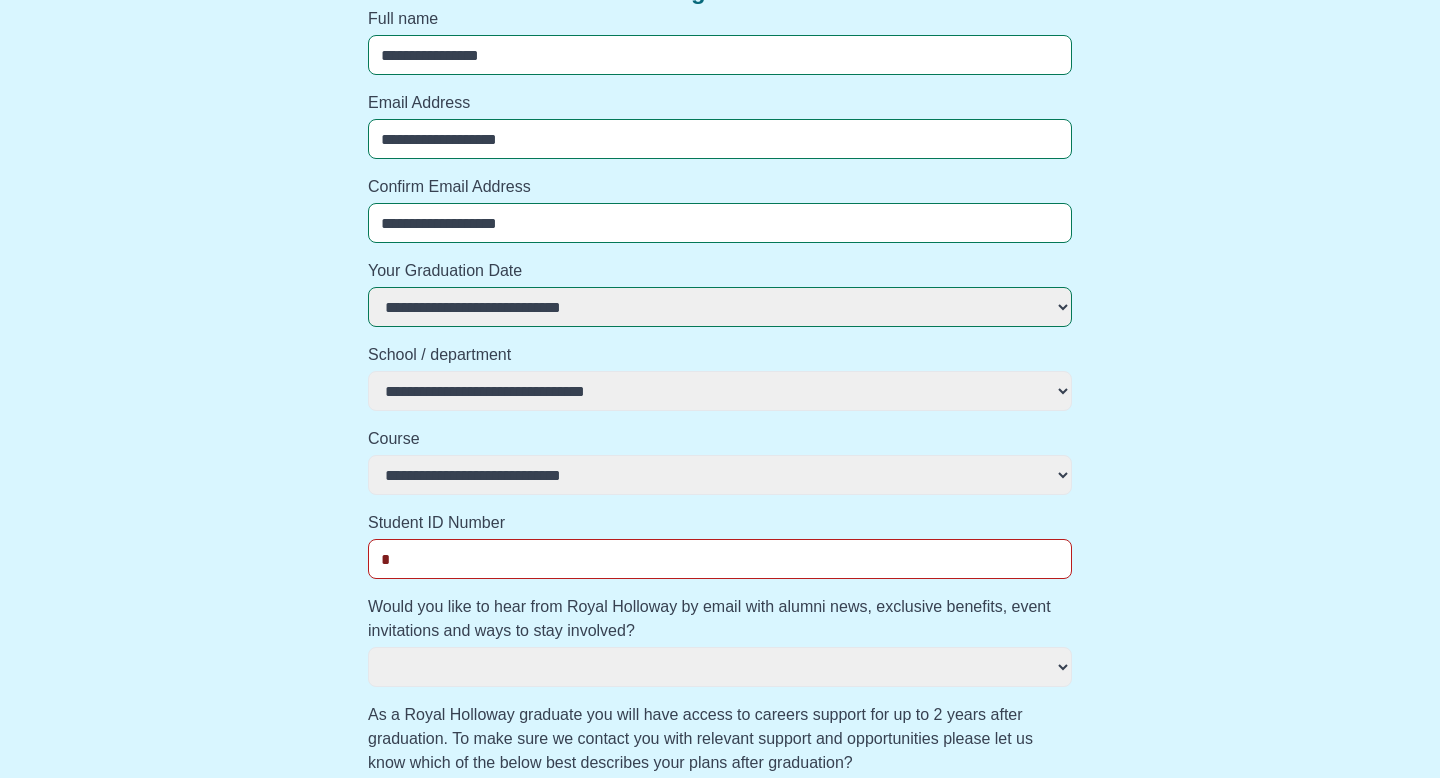 type on "**" 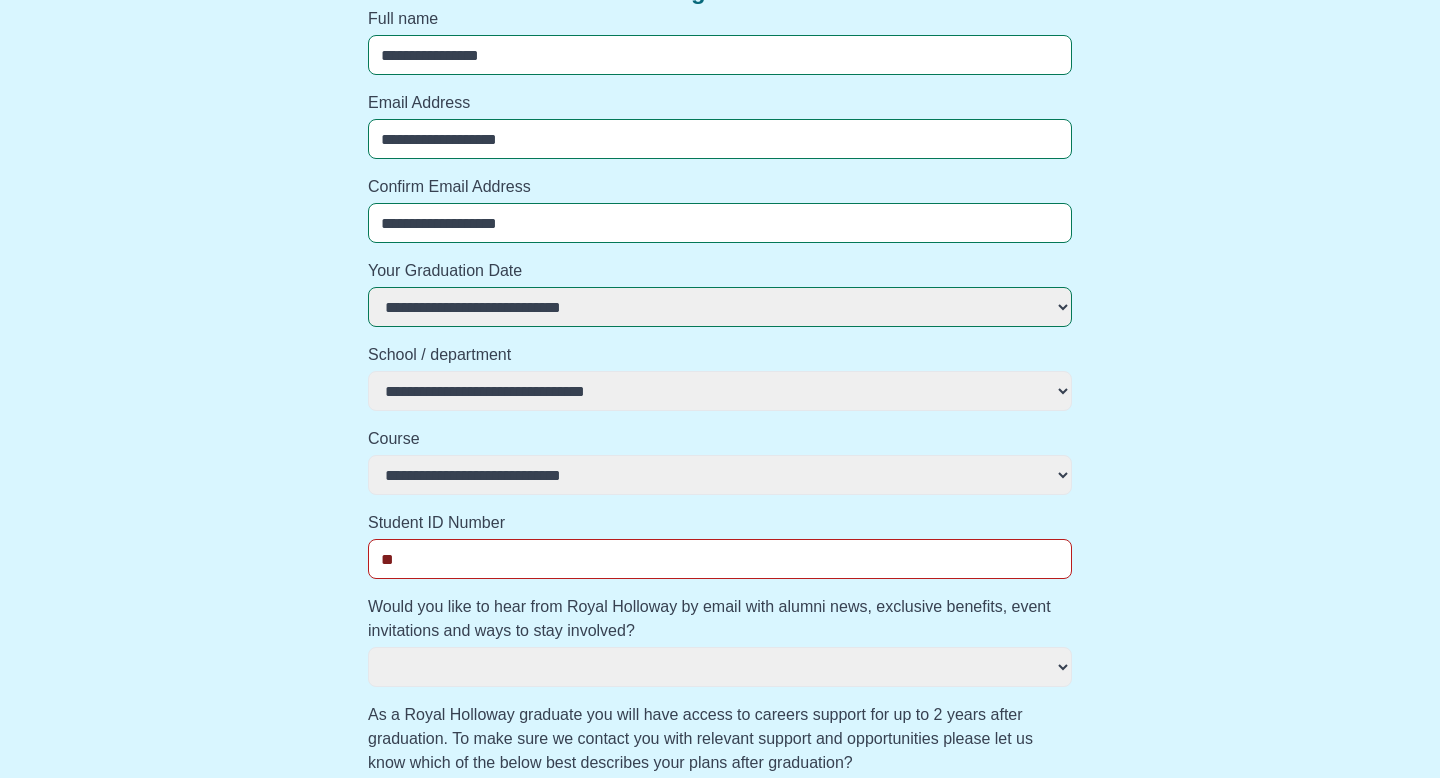 select 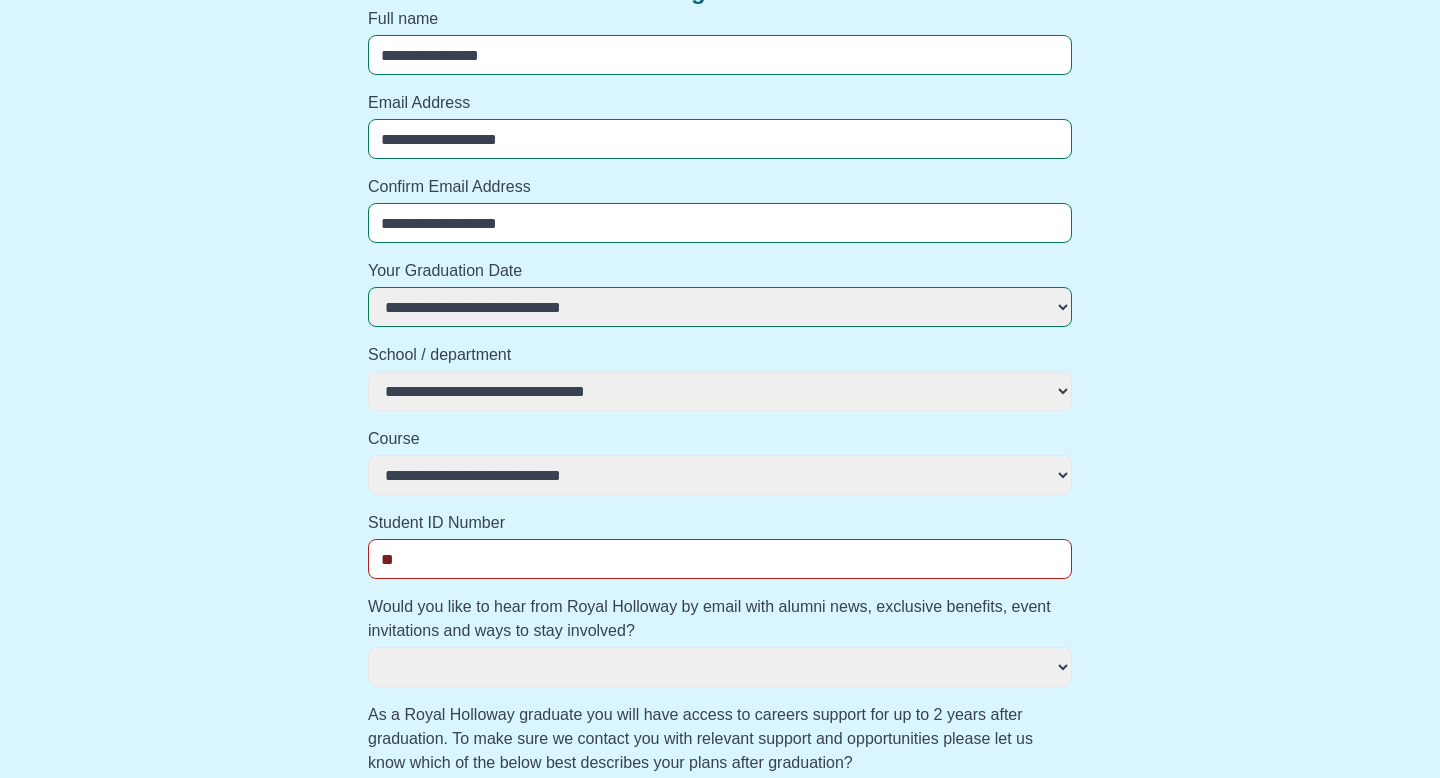 type on "***" 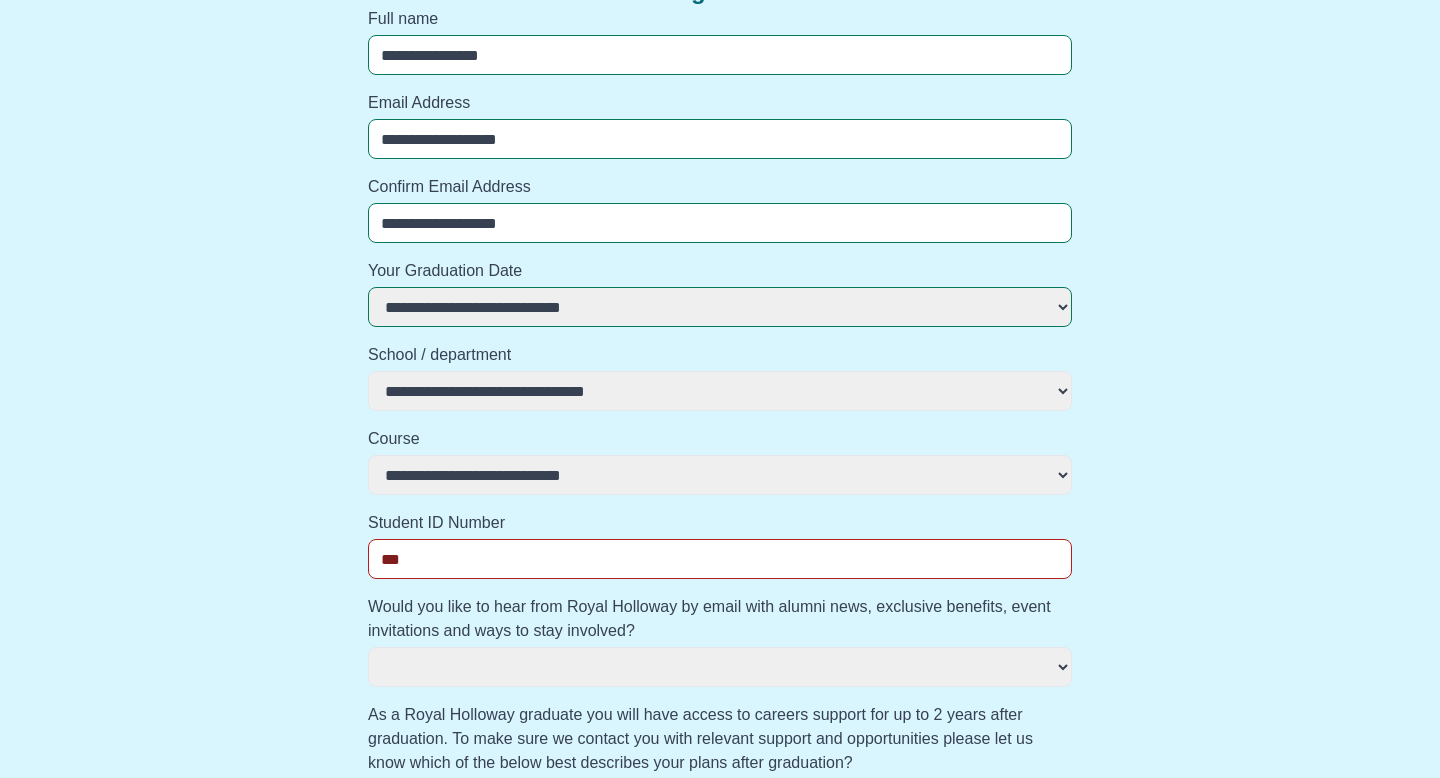 select 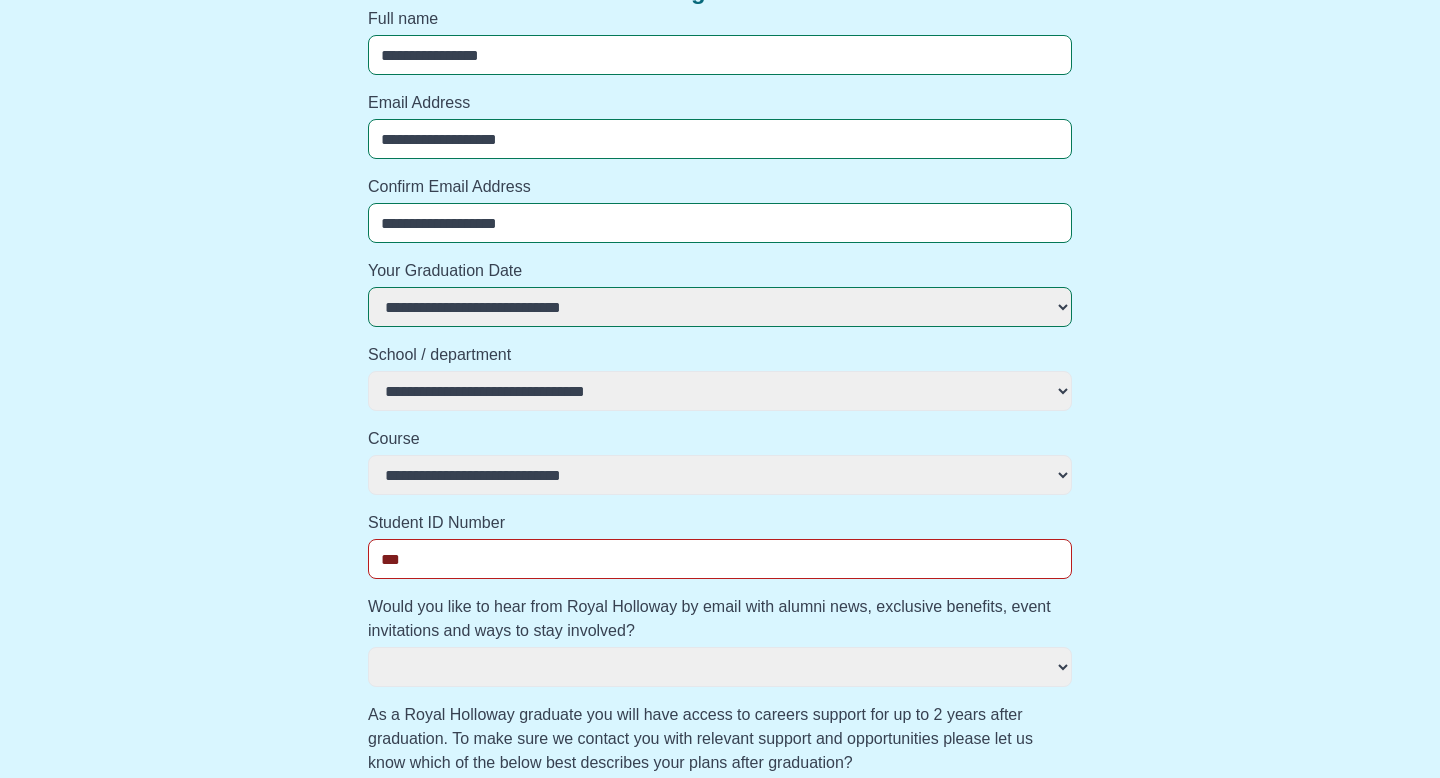 type on "****" 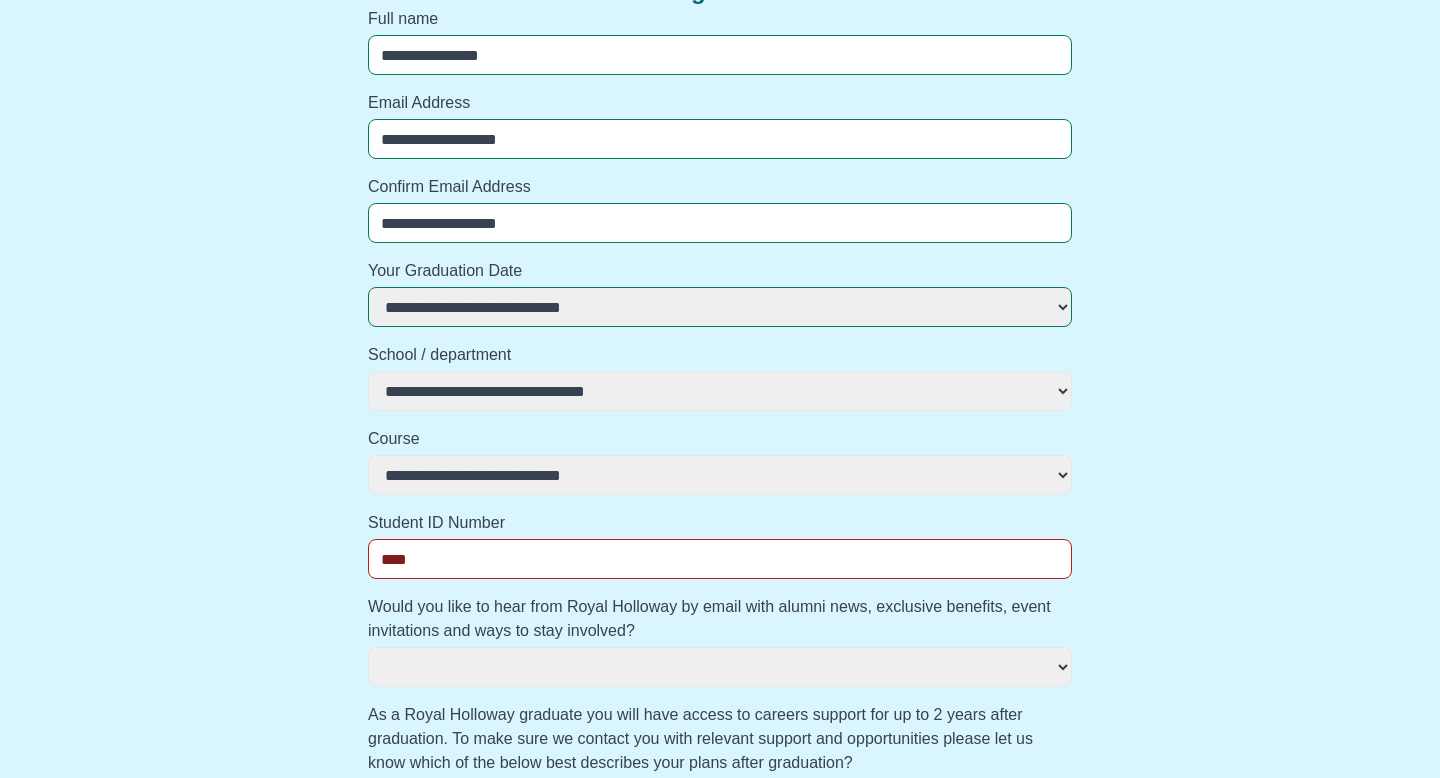 select 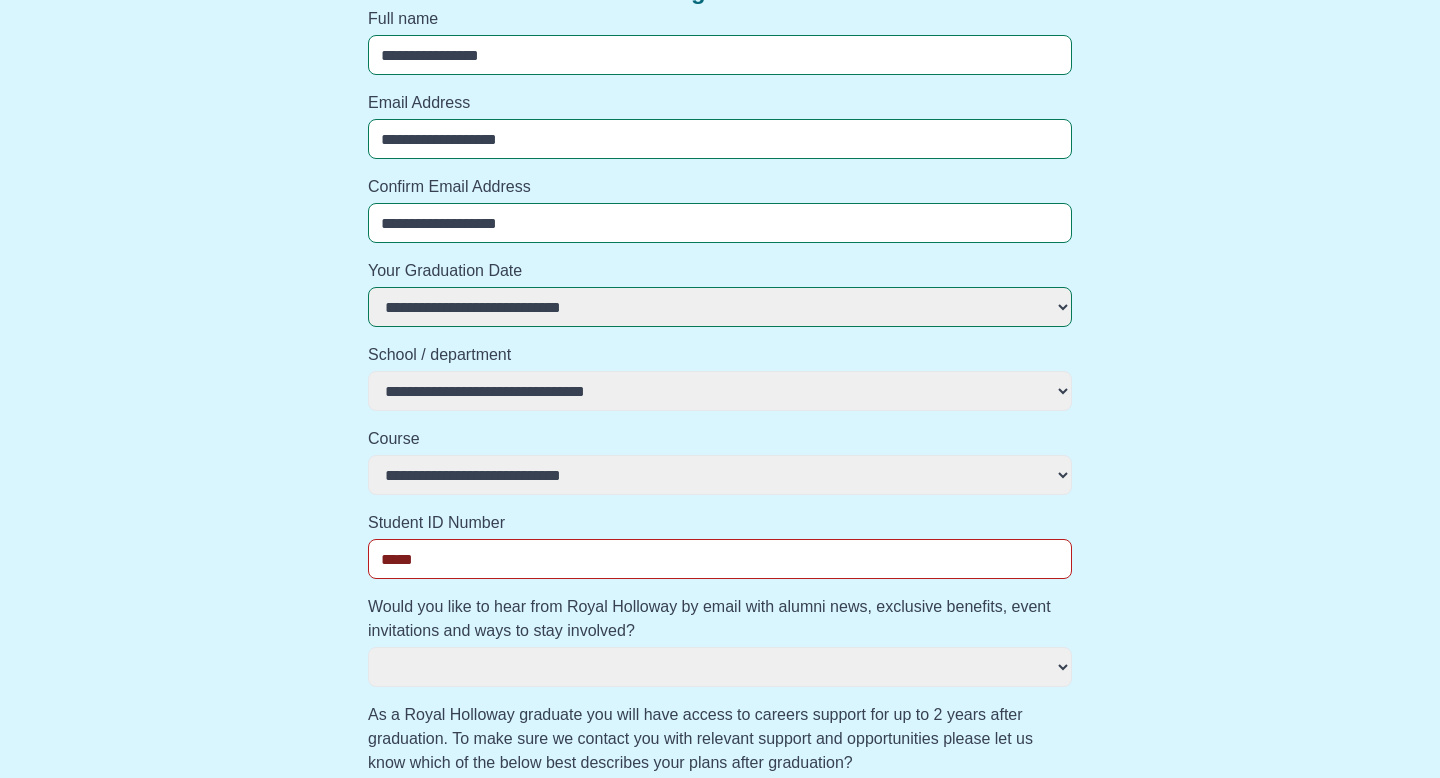 select 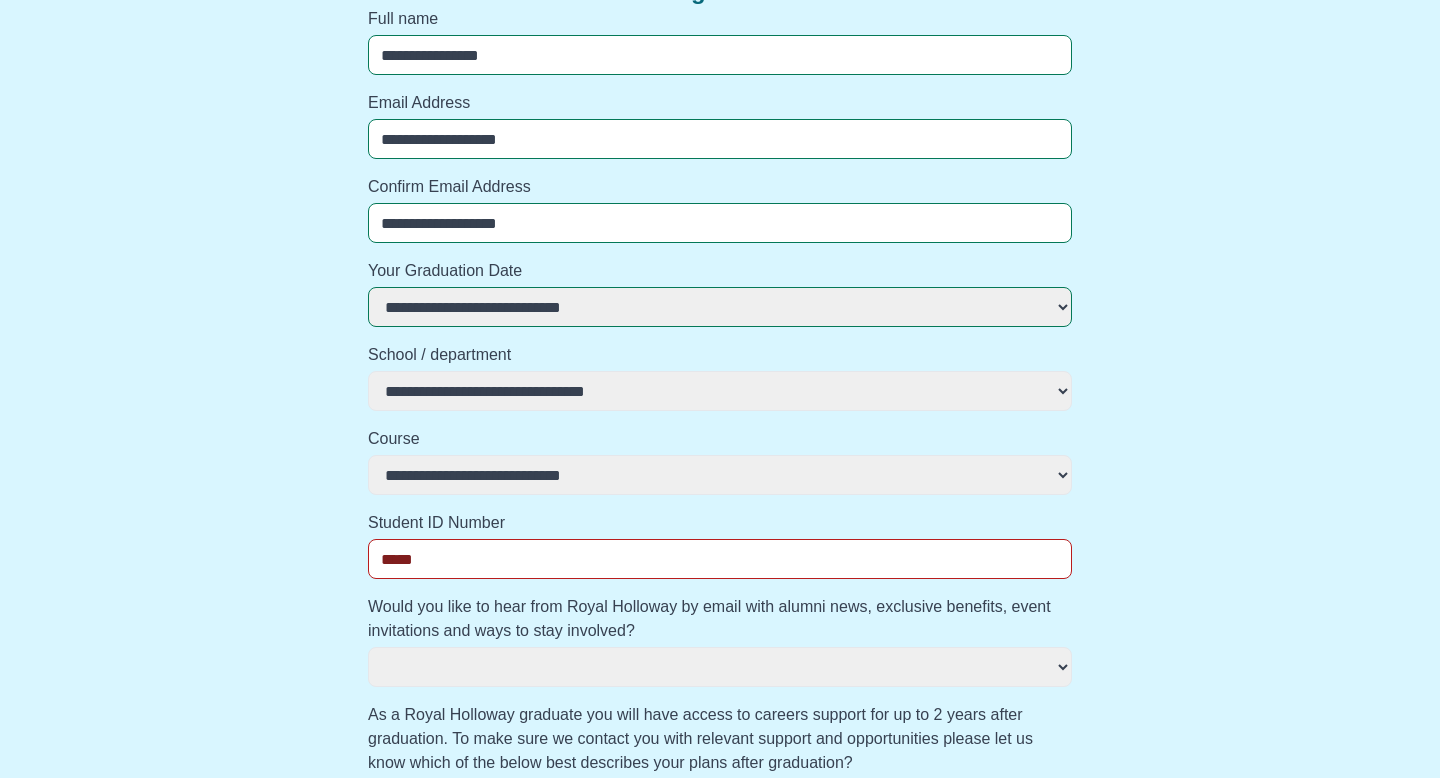type on "******" 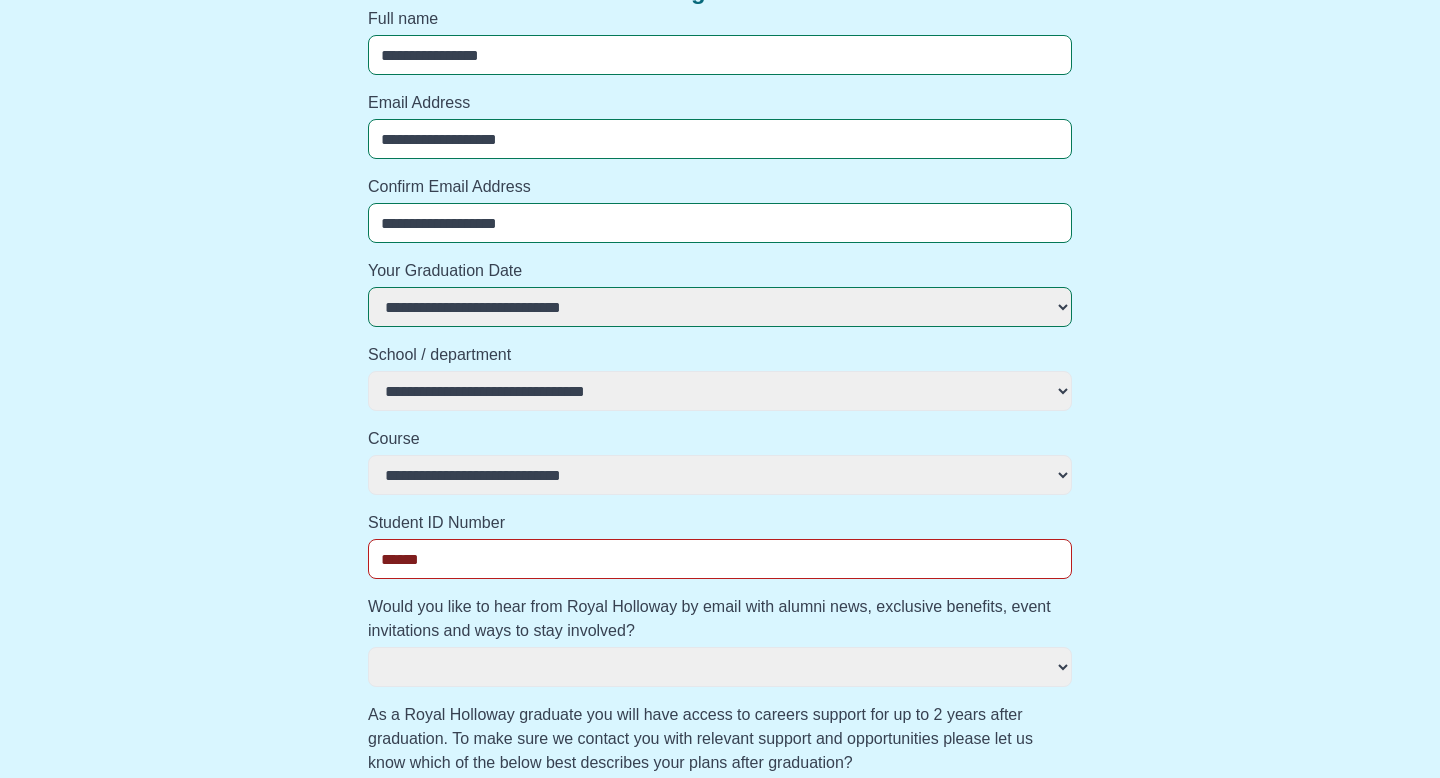 select 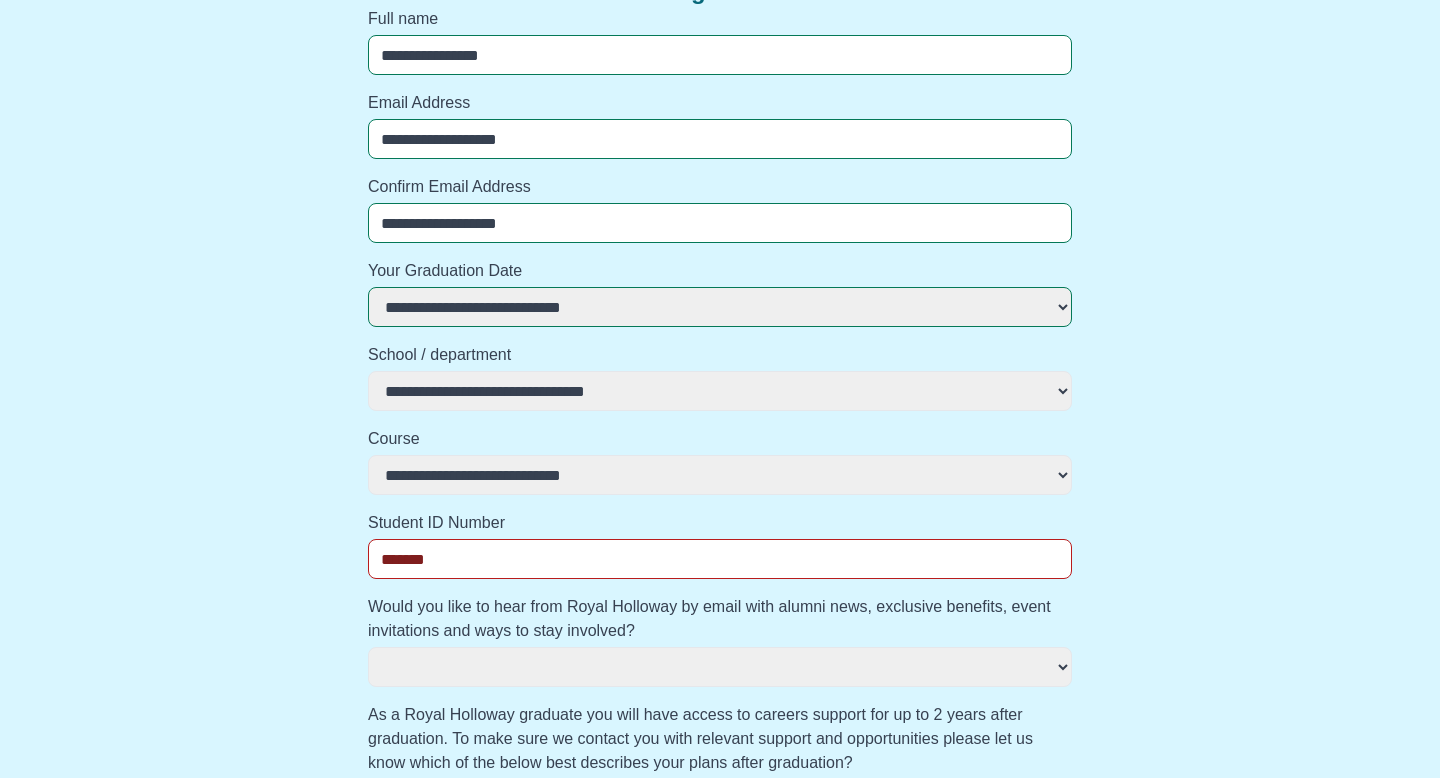 select 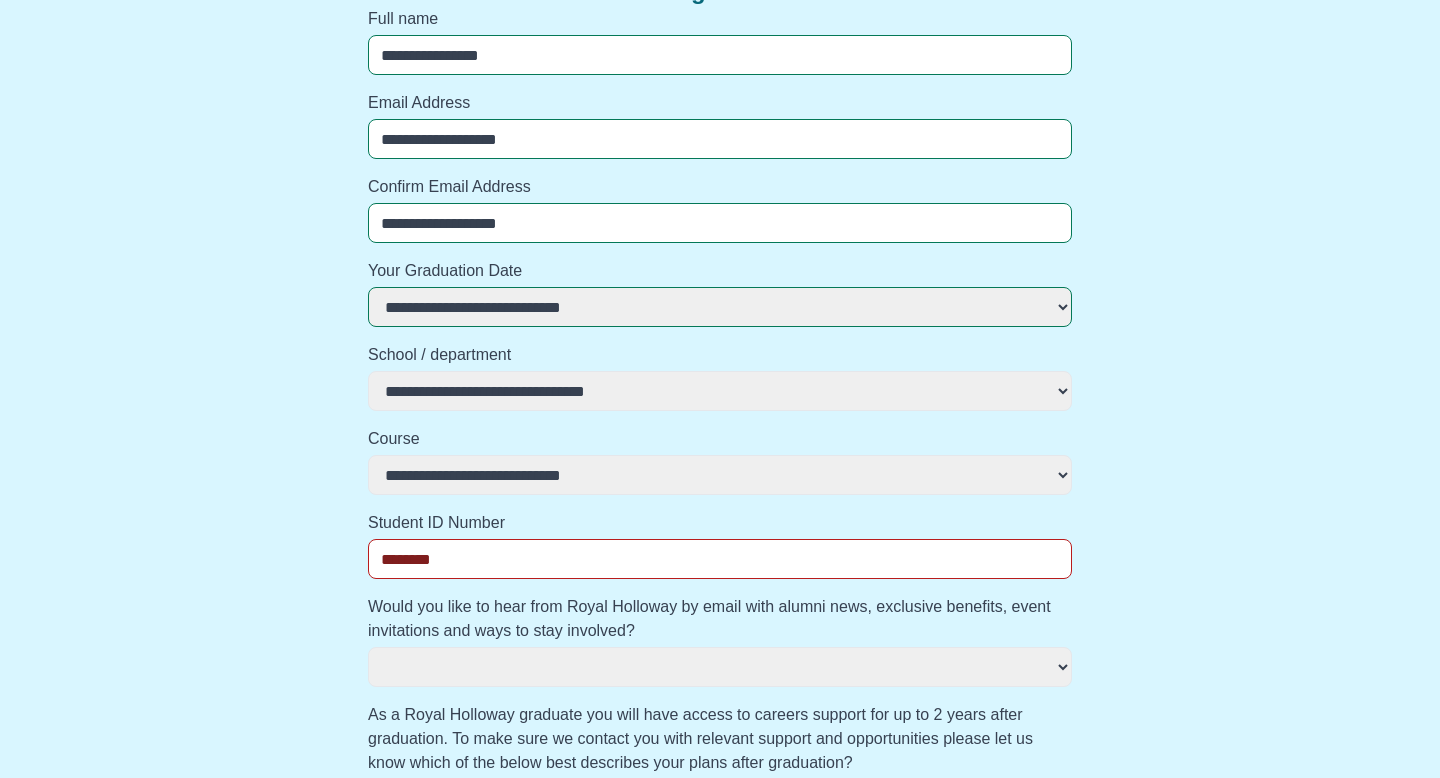 select 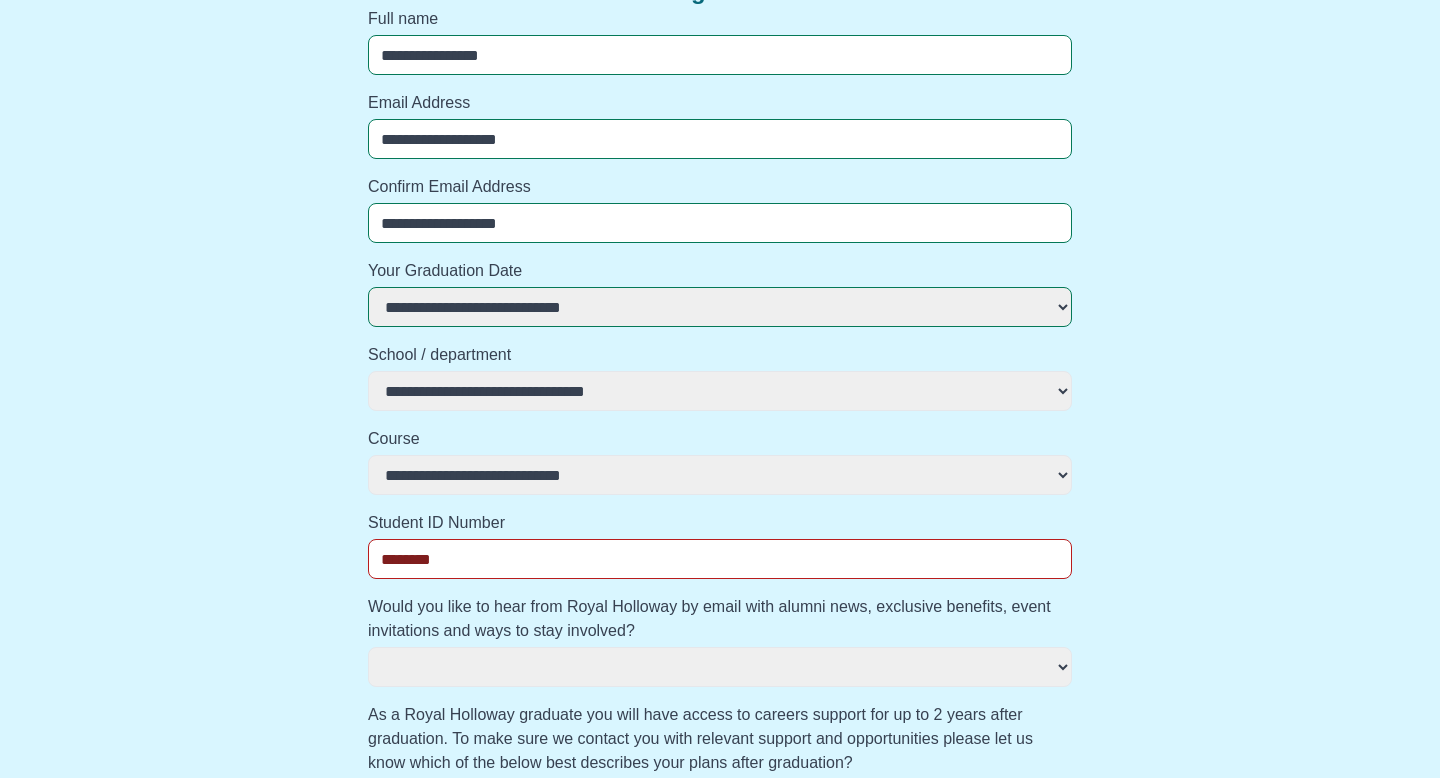 type on "*********" 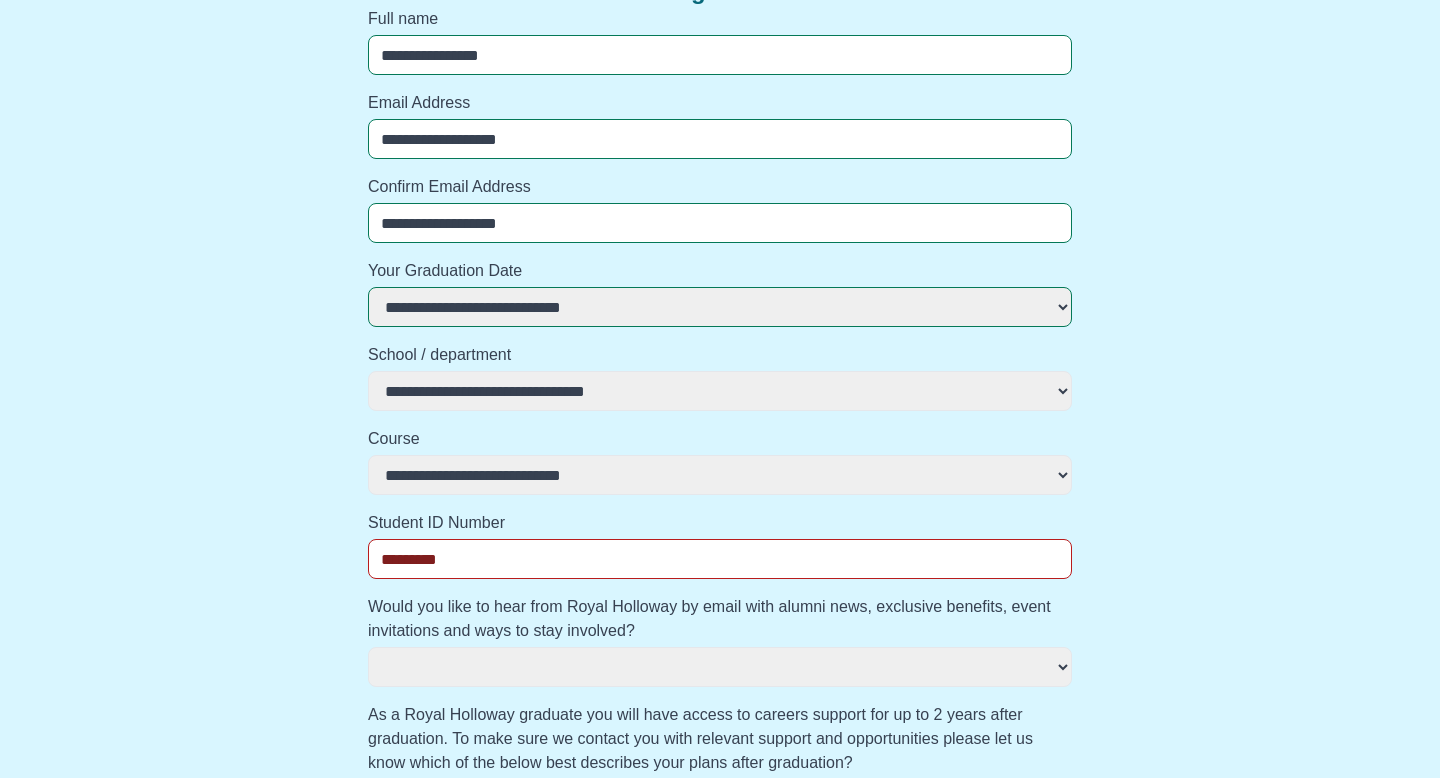 select 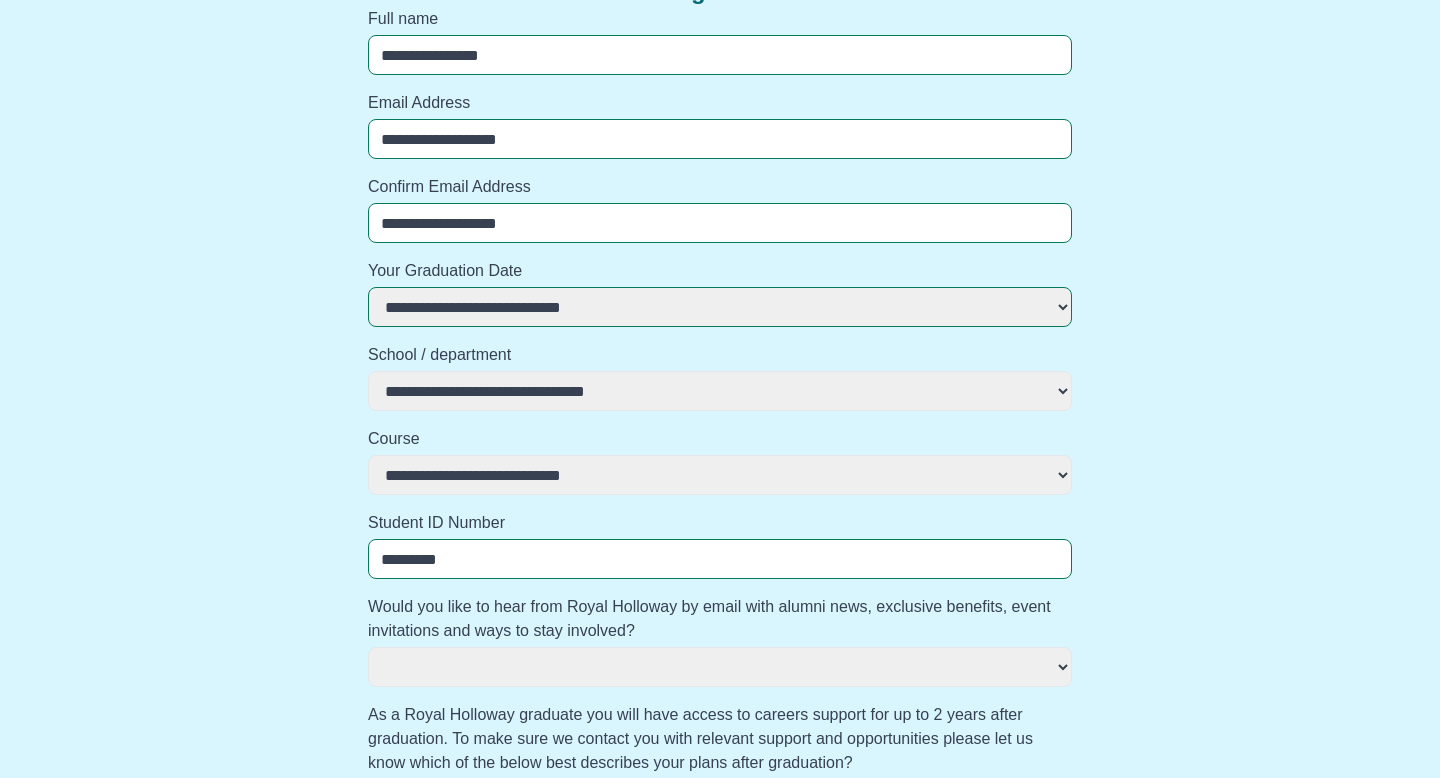 type on "*********" 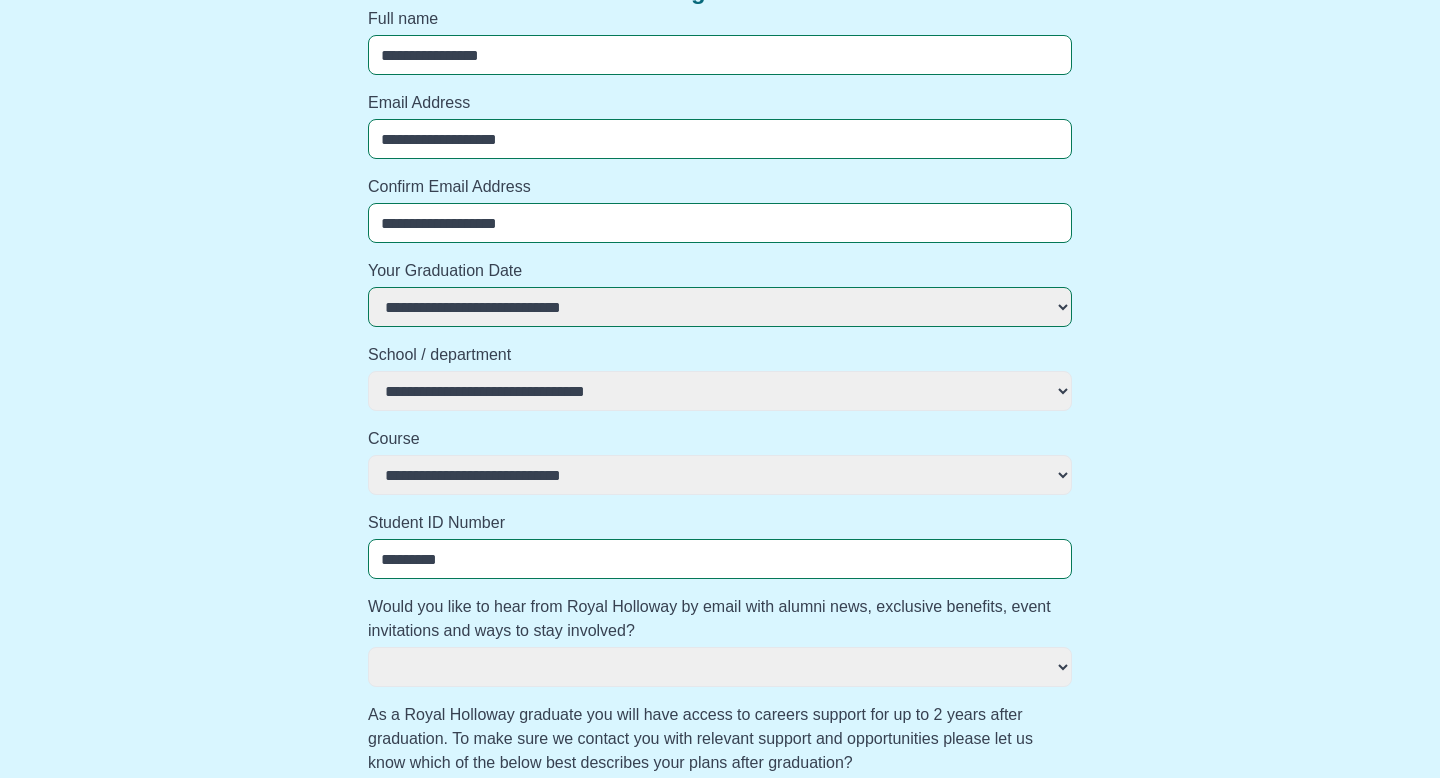 click on "*** **" at bounding box center (720, 667) 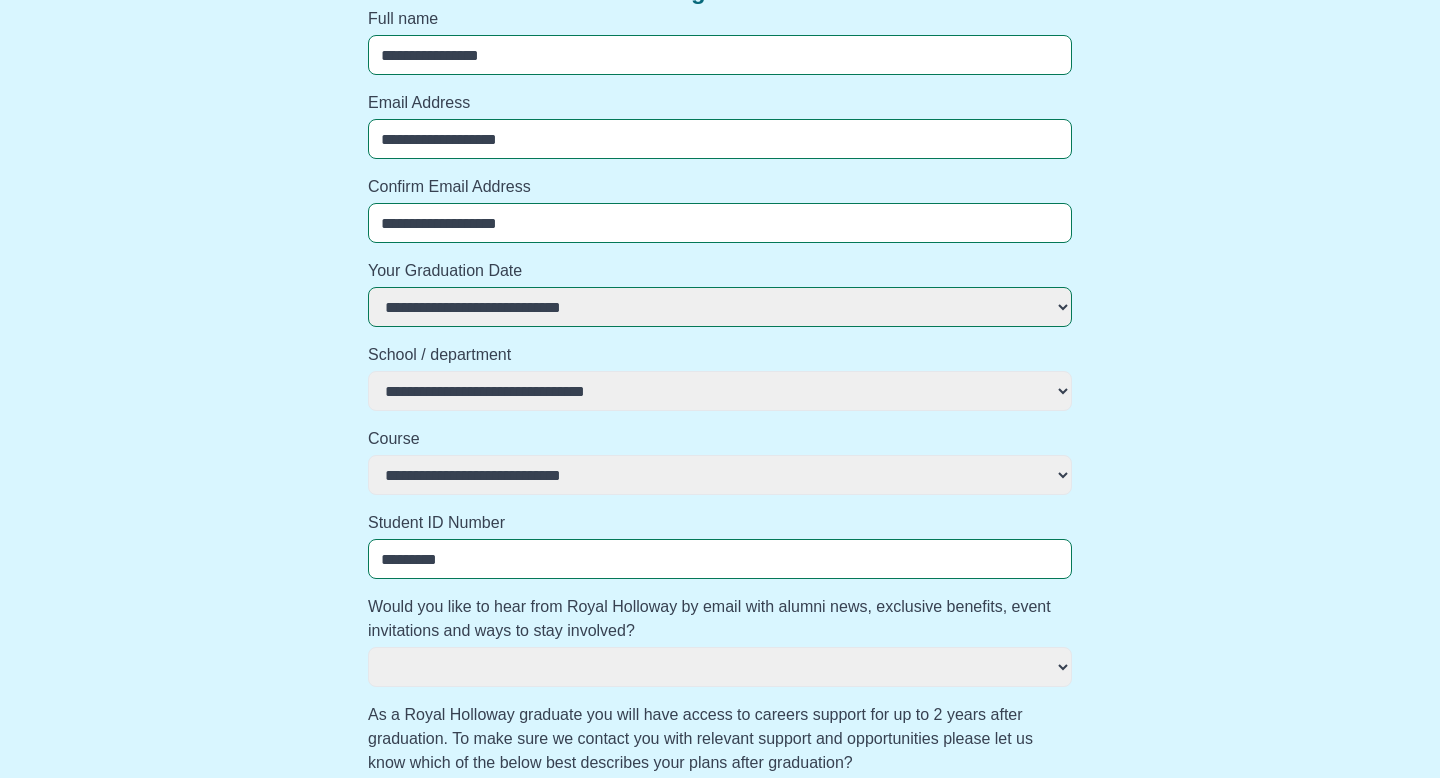 select on "***" 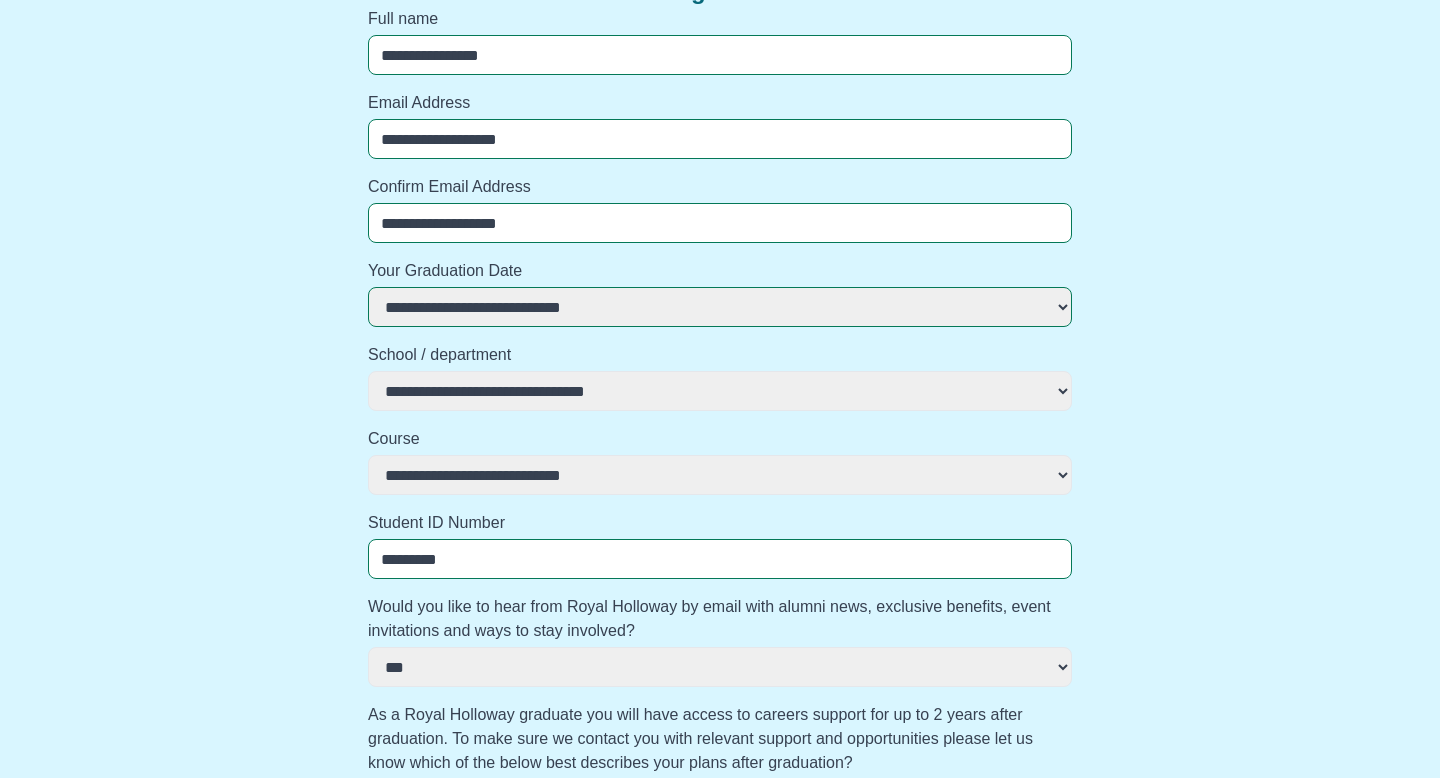select 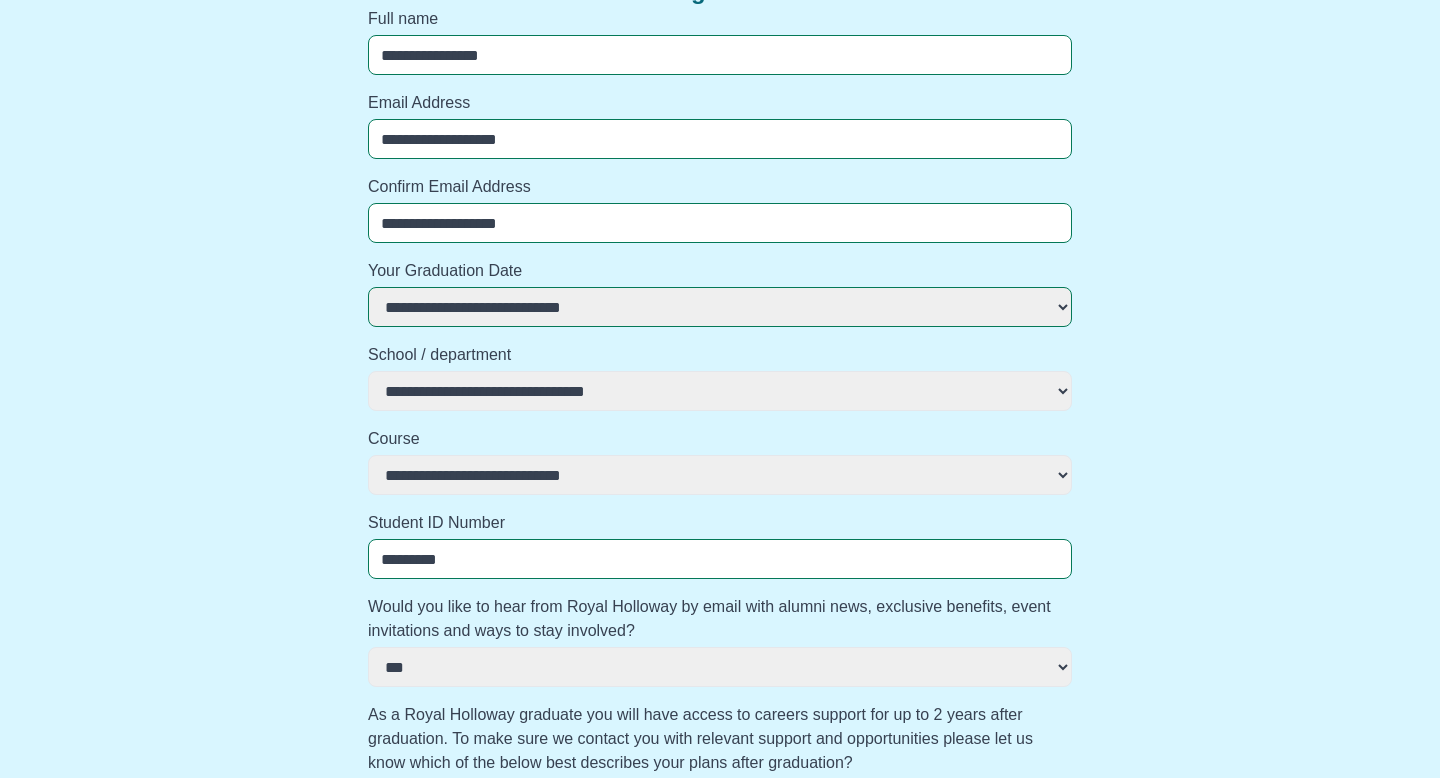 select 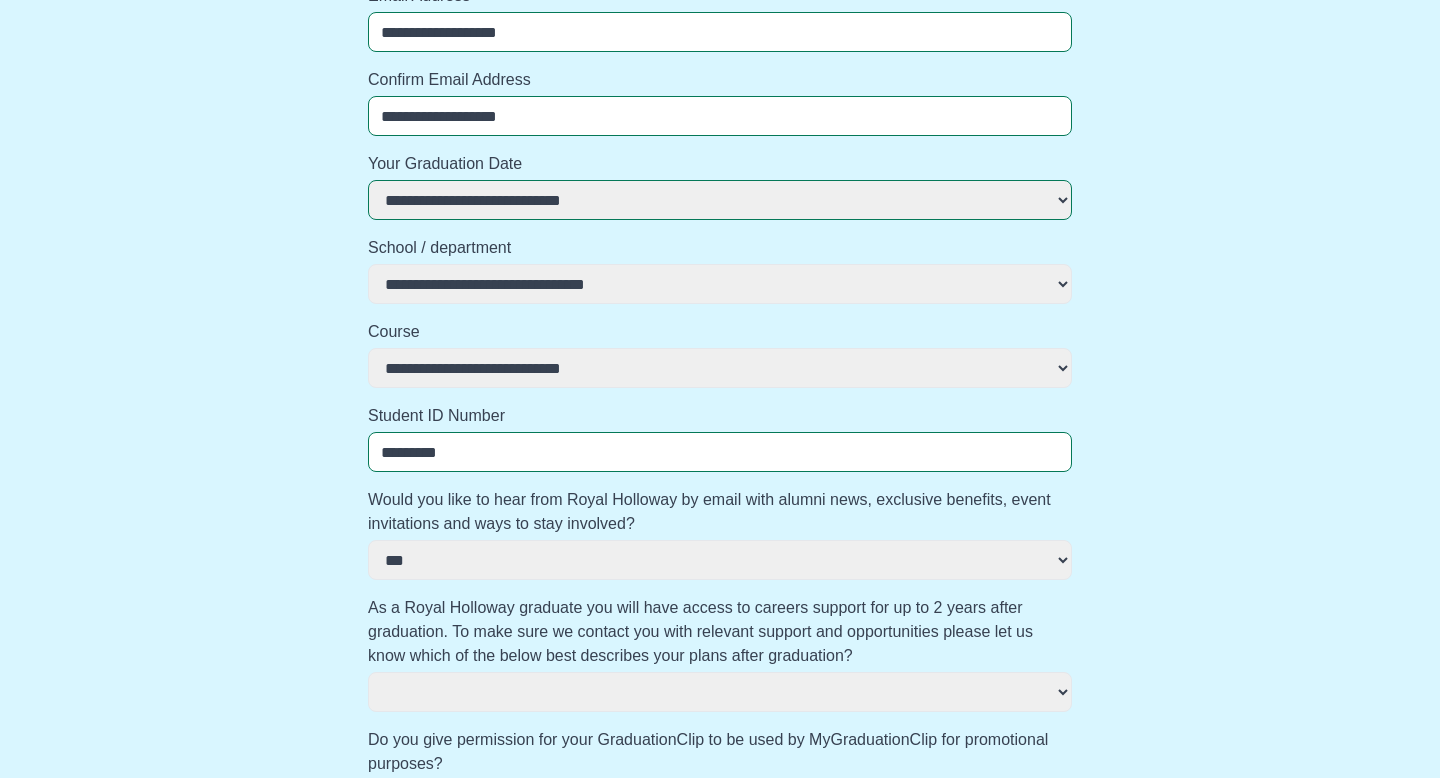 scroll, scrollTop: 521, scrollLeft: 0, axis: vertical 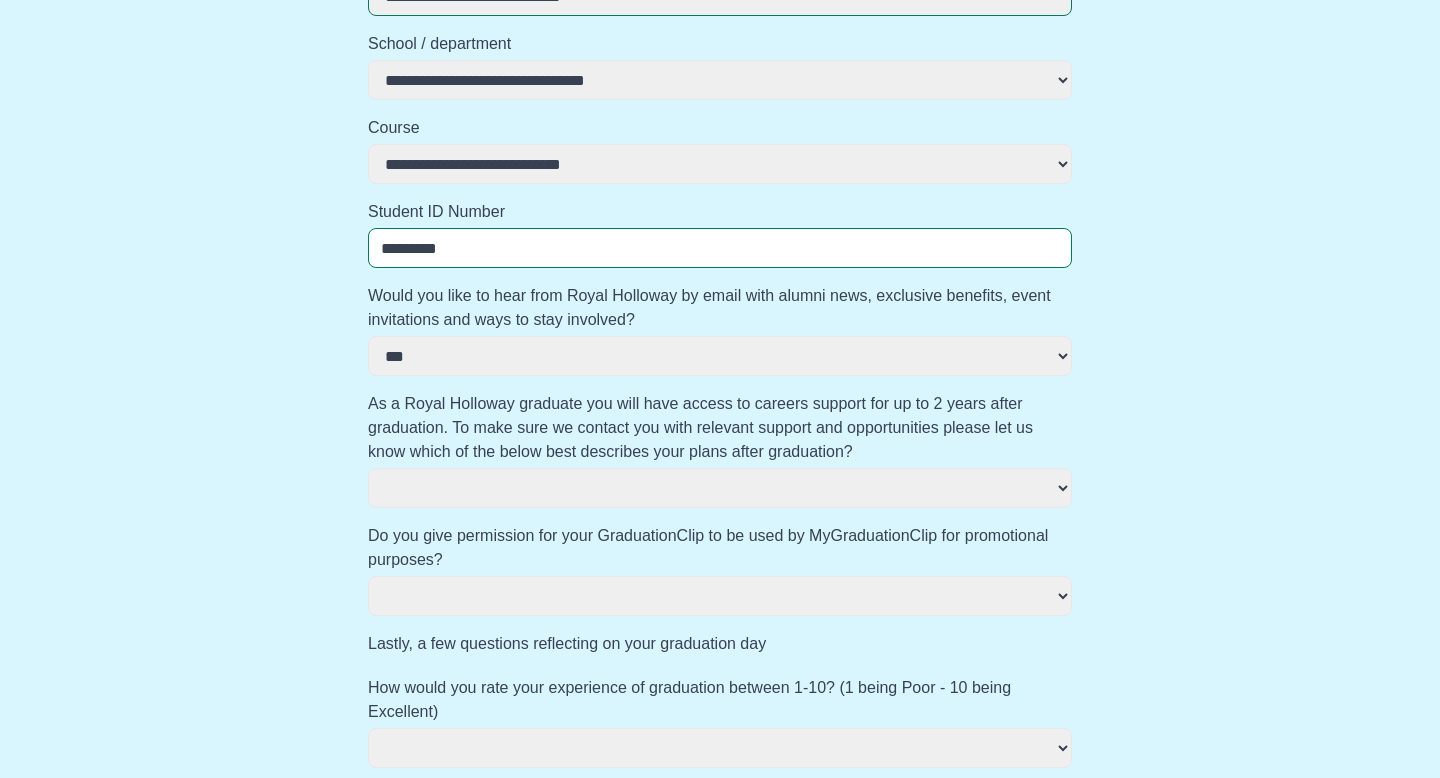 click on "**********" at bounding box center [720, 488] 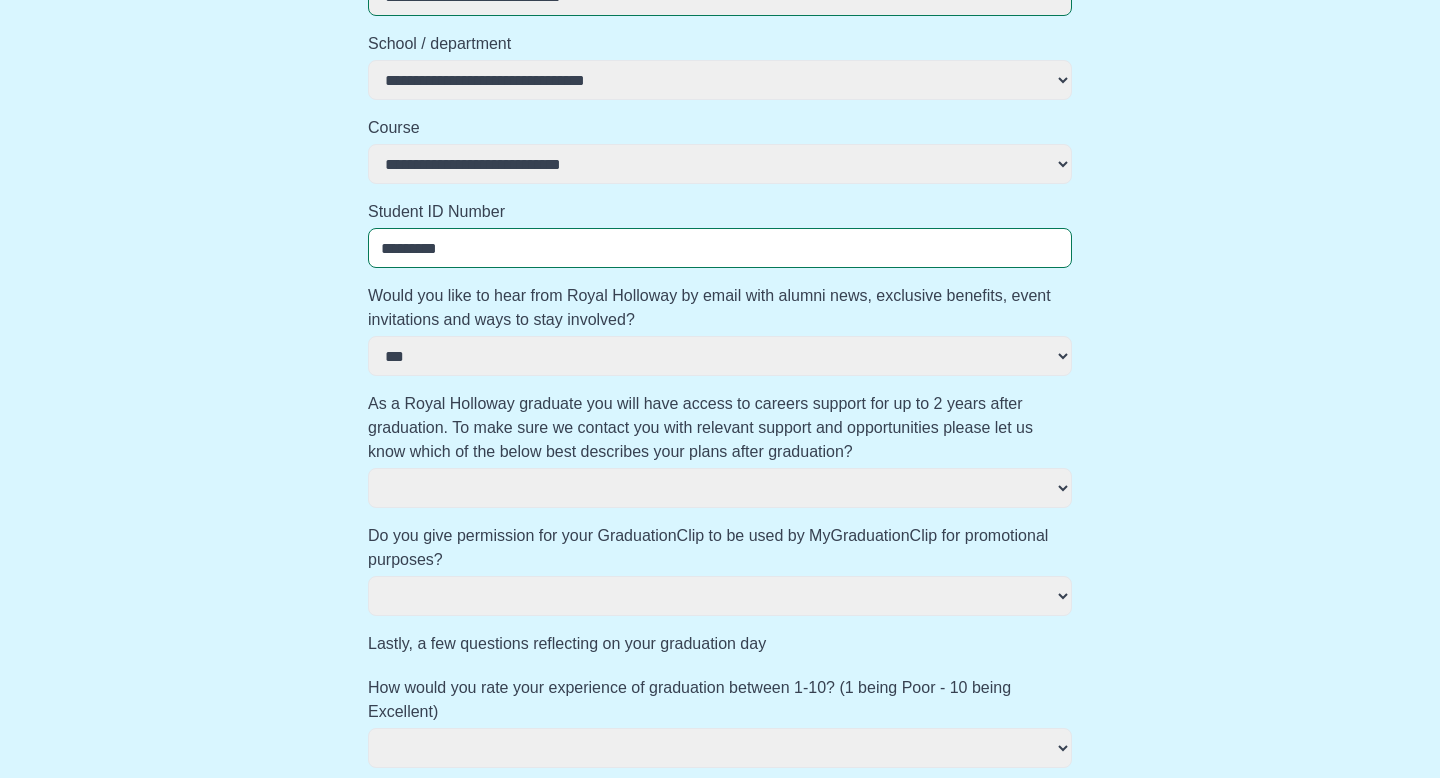 select on "**********" 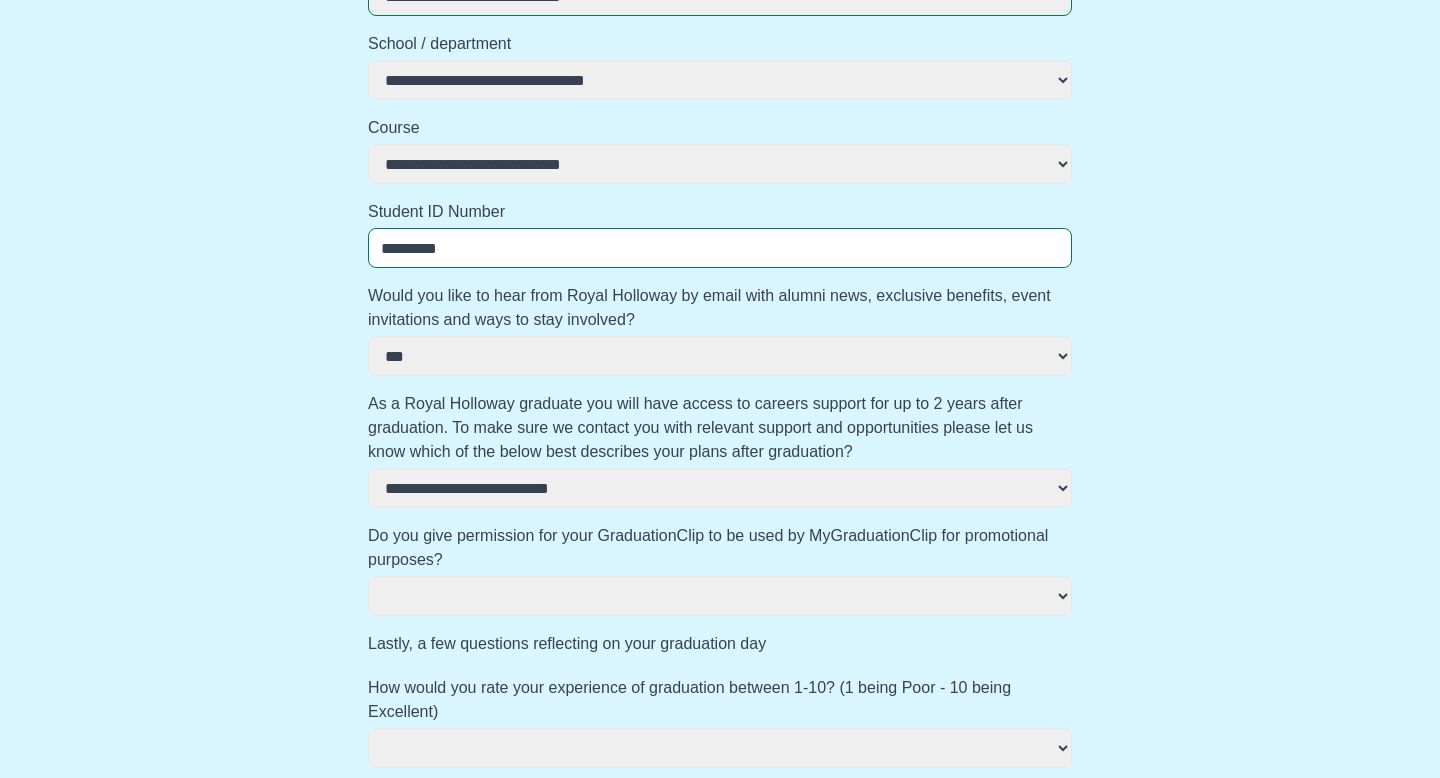 select 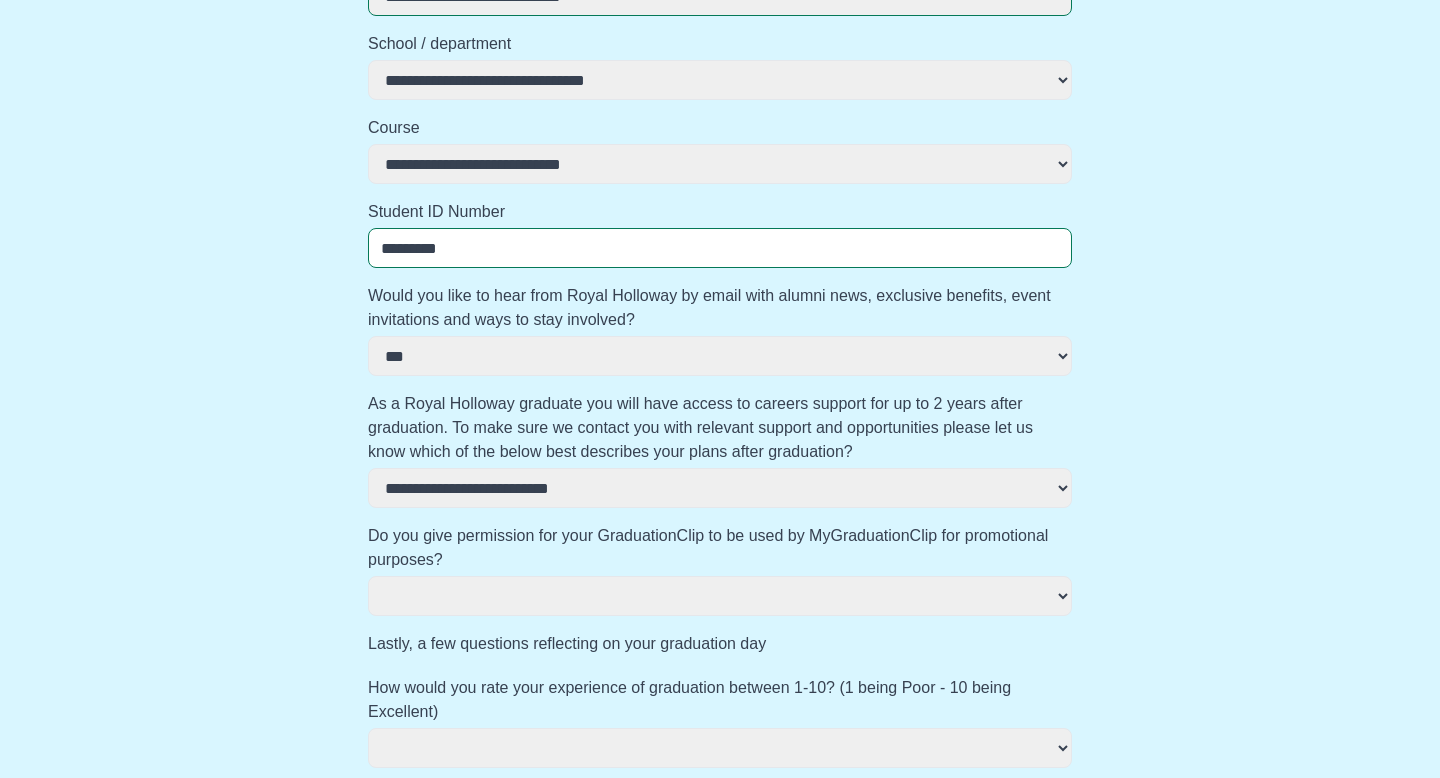 select 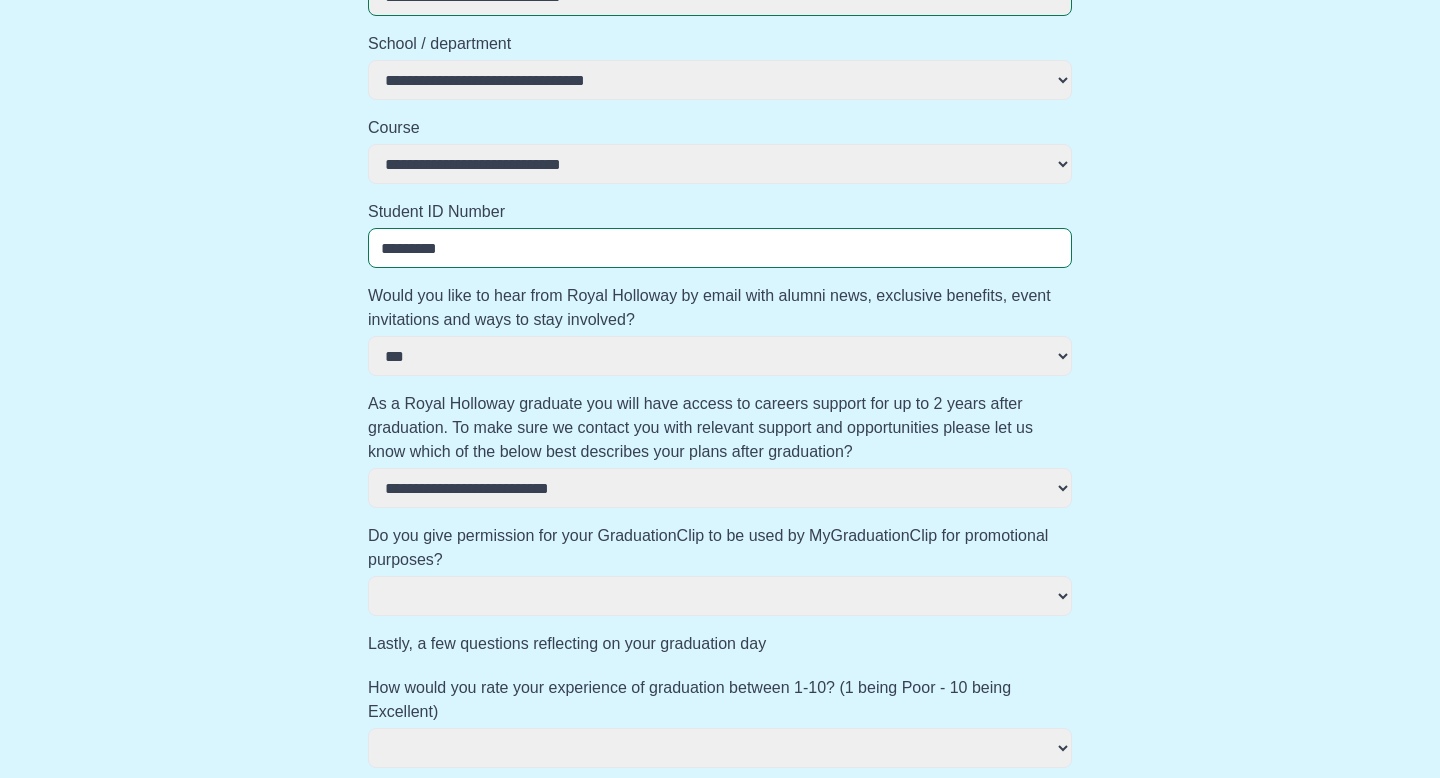 click on "*** **" at bounding box center [720, 596] 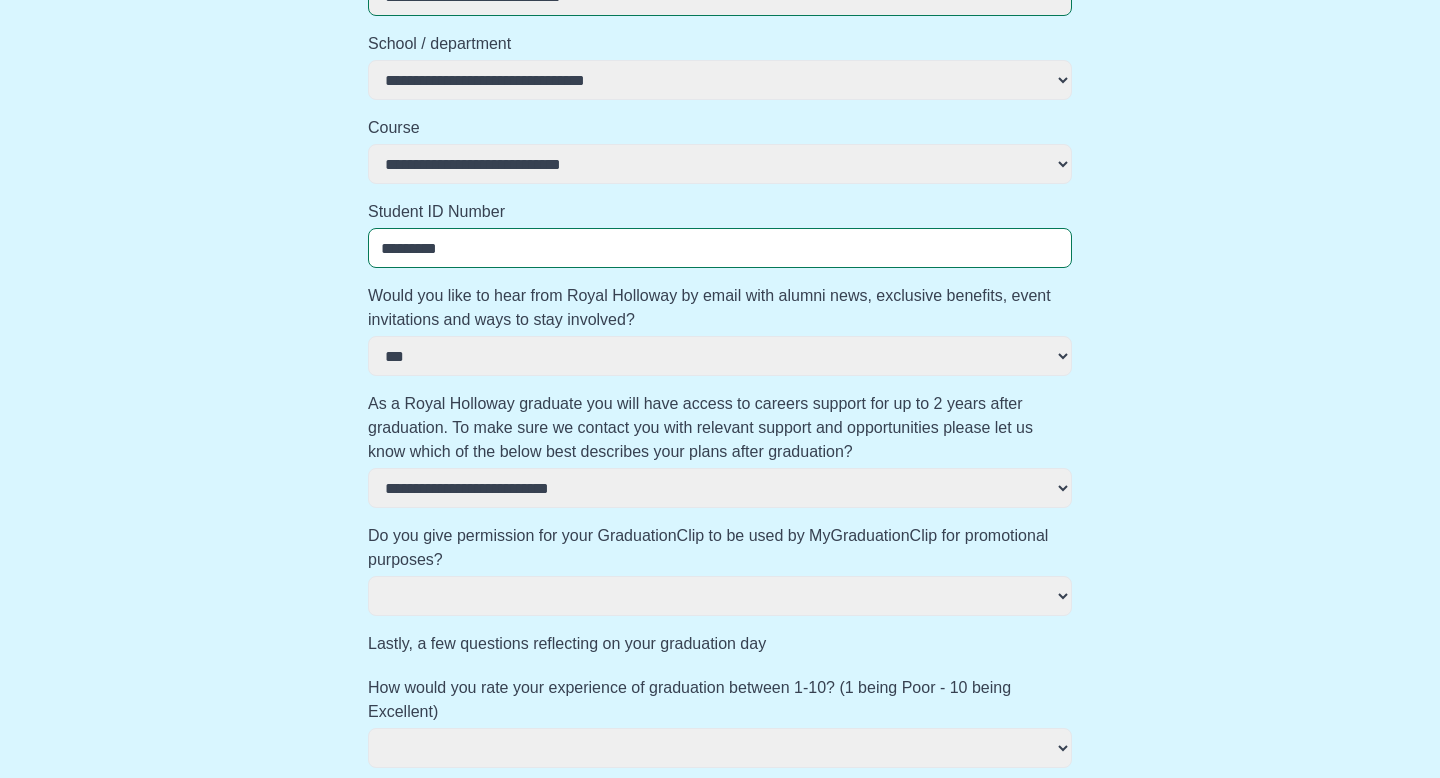 select on "**" 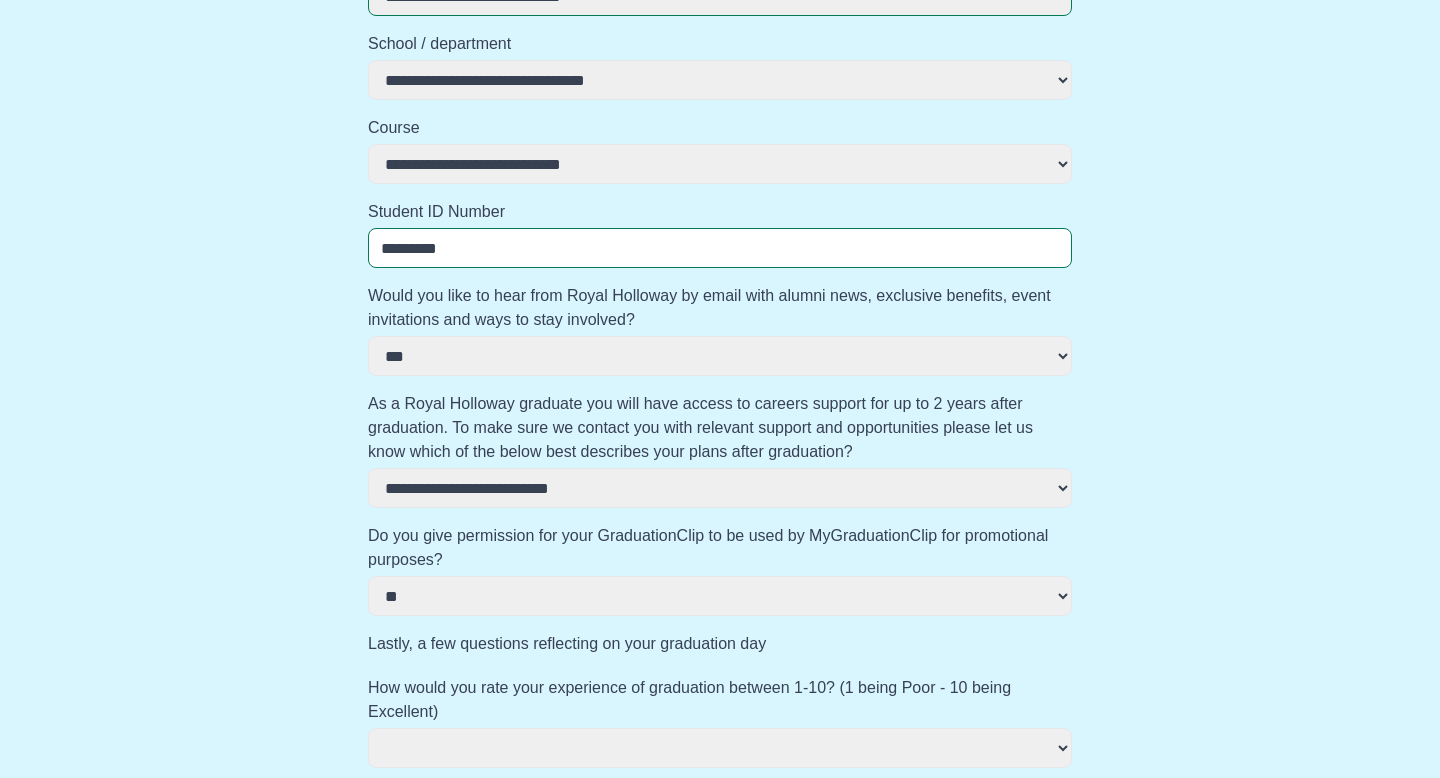select 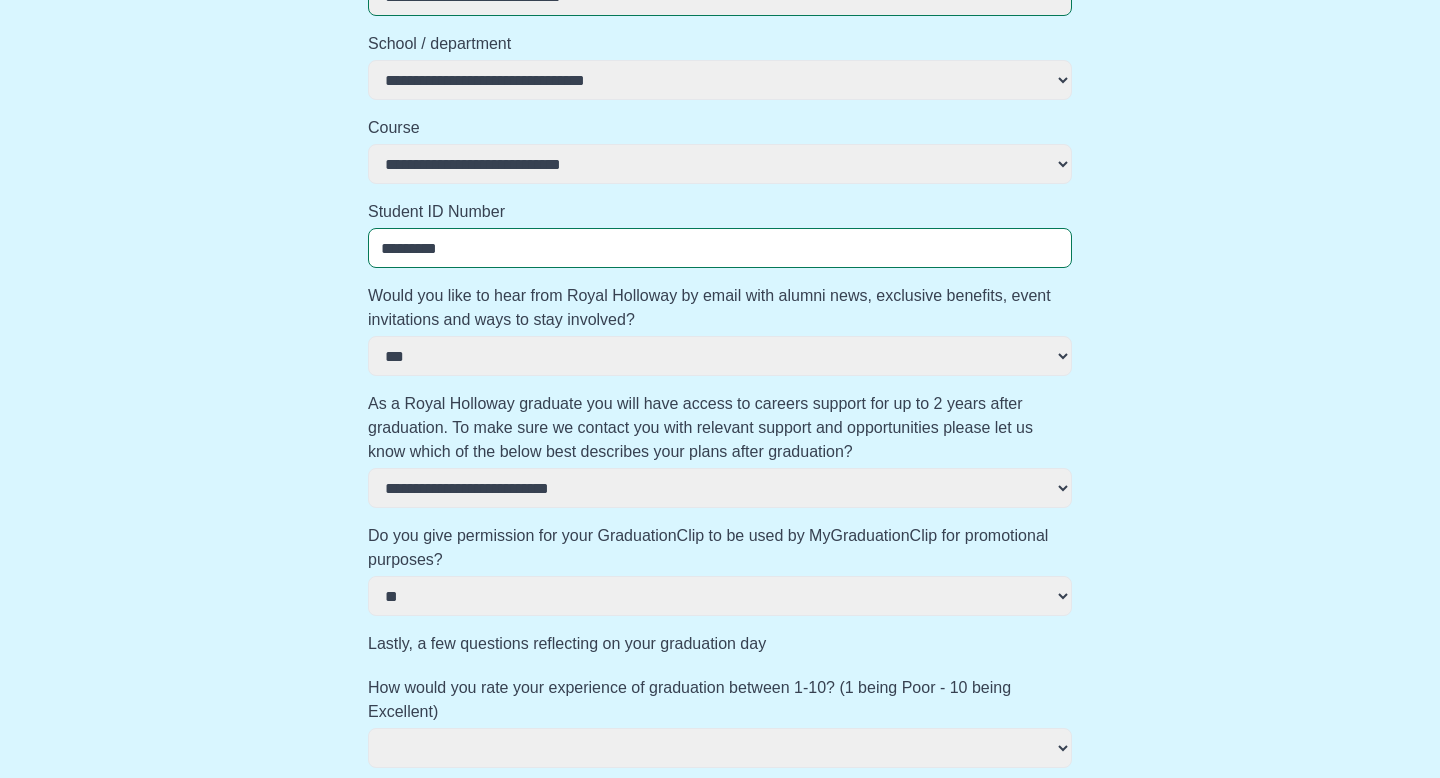 select 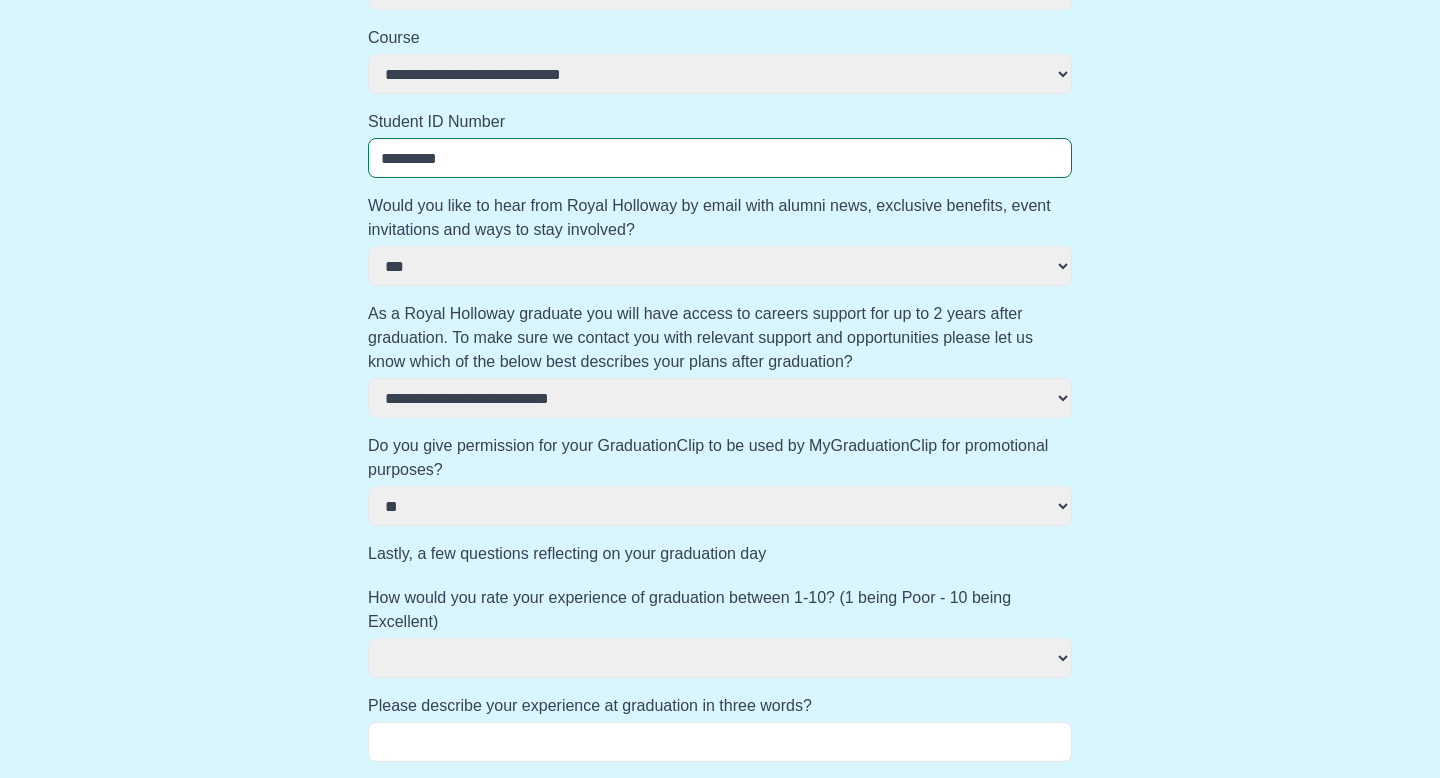 scroll, scrollTop: 691, scrollLeft: 0, axis: vertical 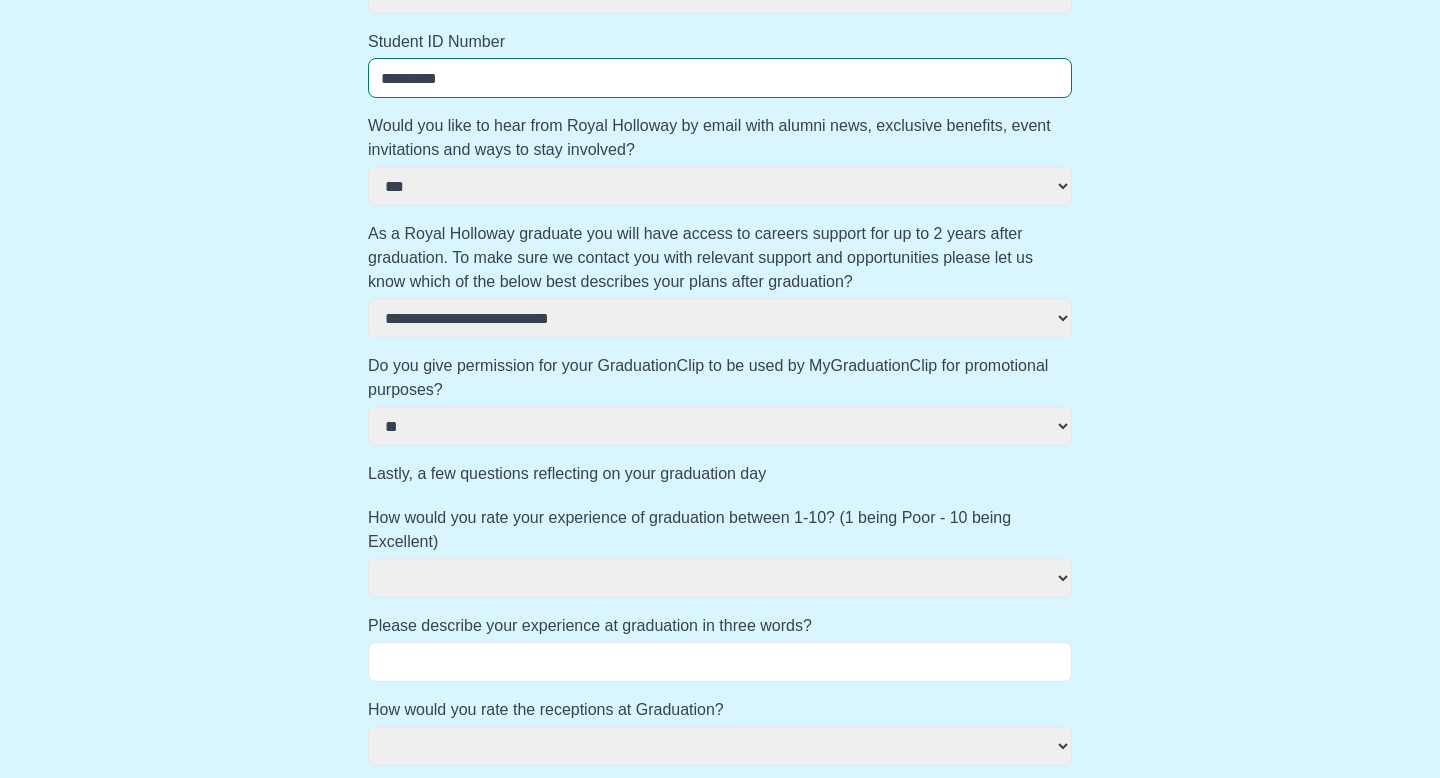 click on "**********" at bounding box center (720, 578) 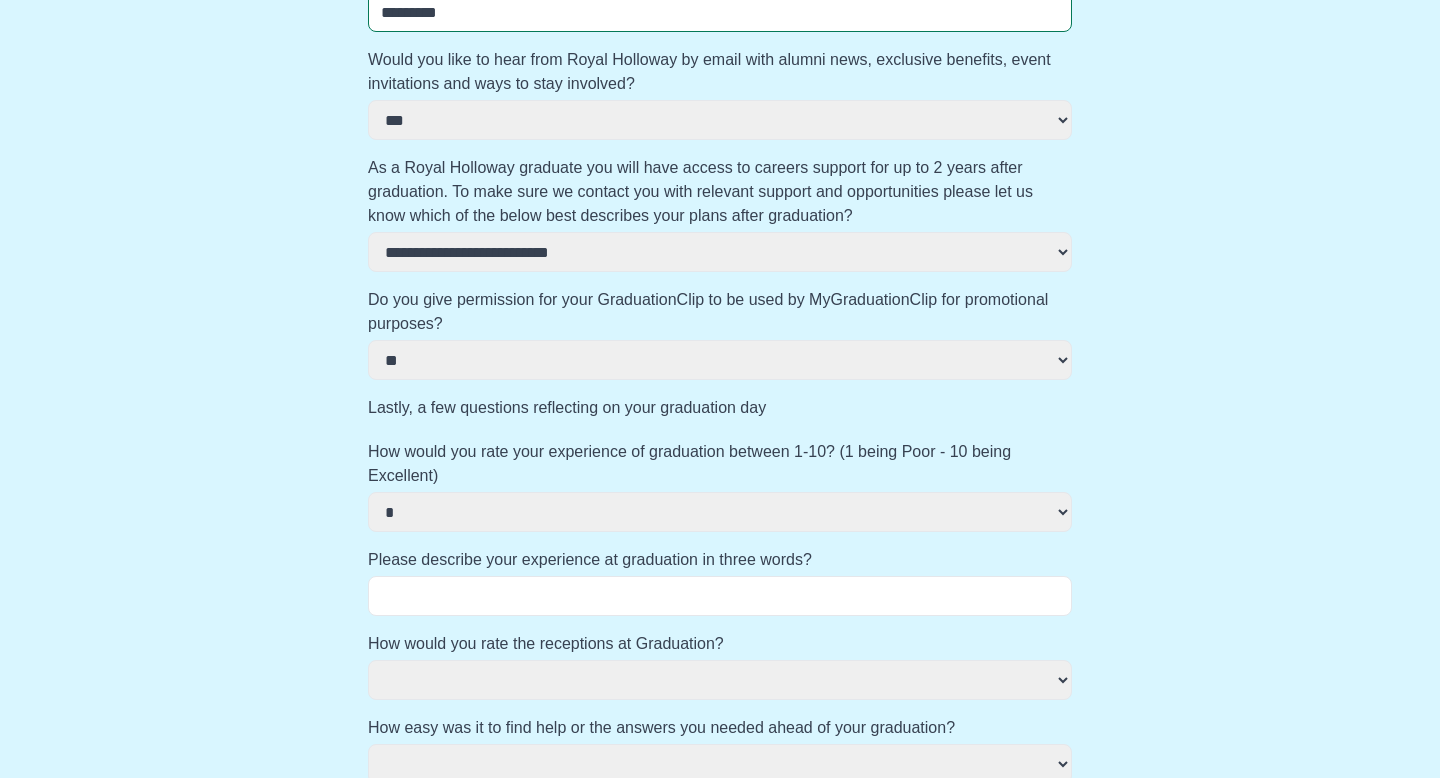 scroll, scrollTop: 775, scrollLeft: 0, axis: vertical 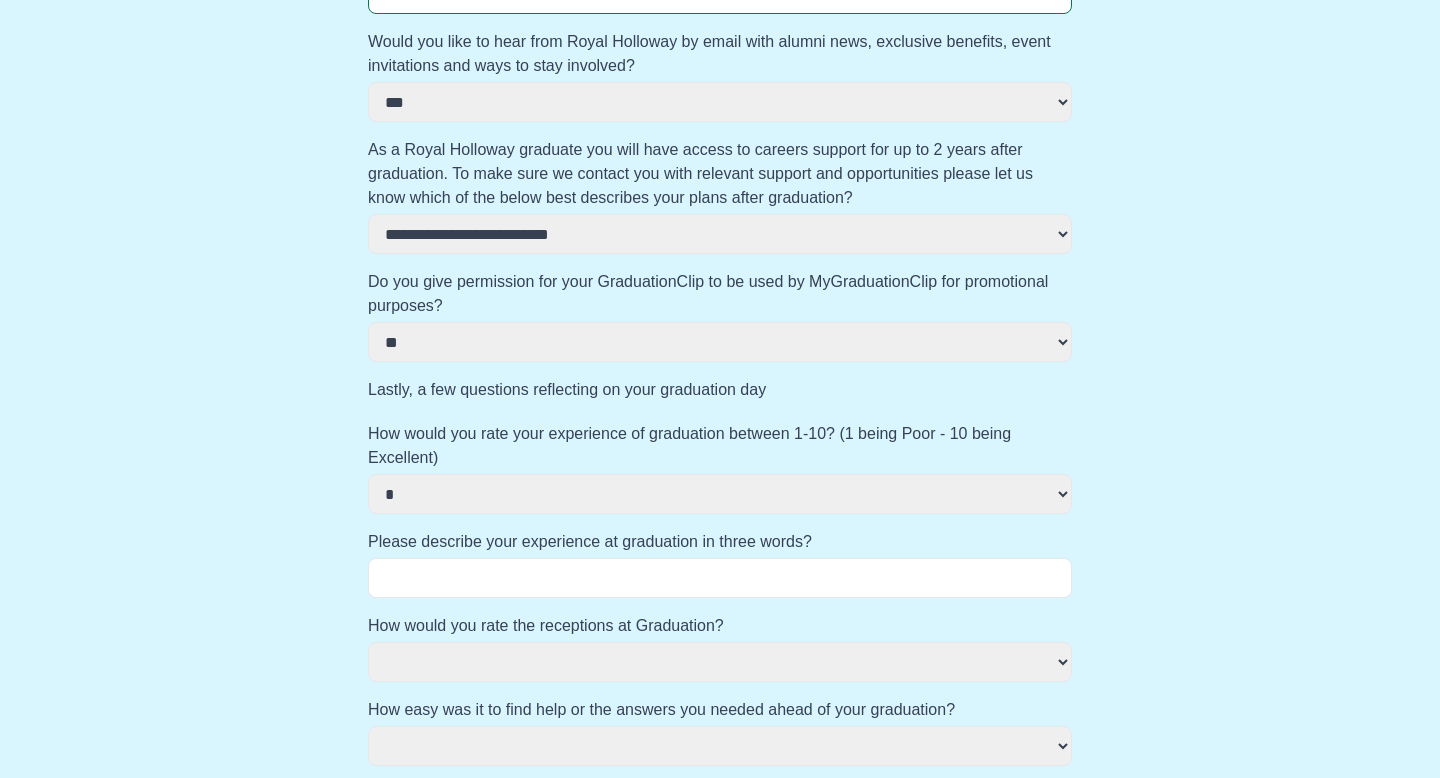 click on "Please describe your experience at graduation in three words?" at bounding box center [720, 578] 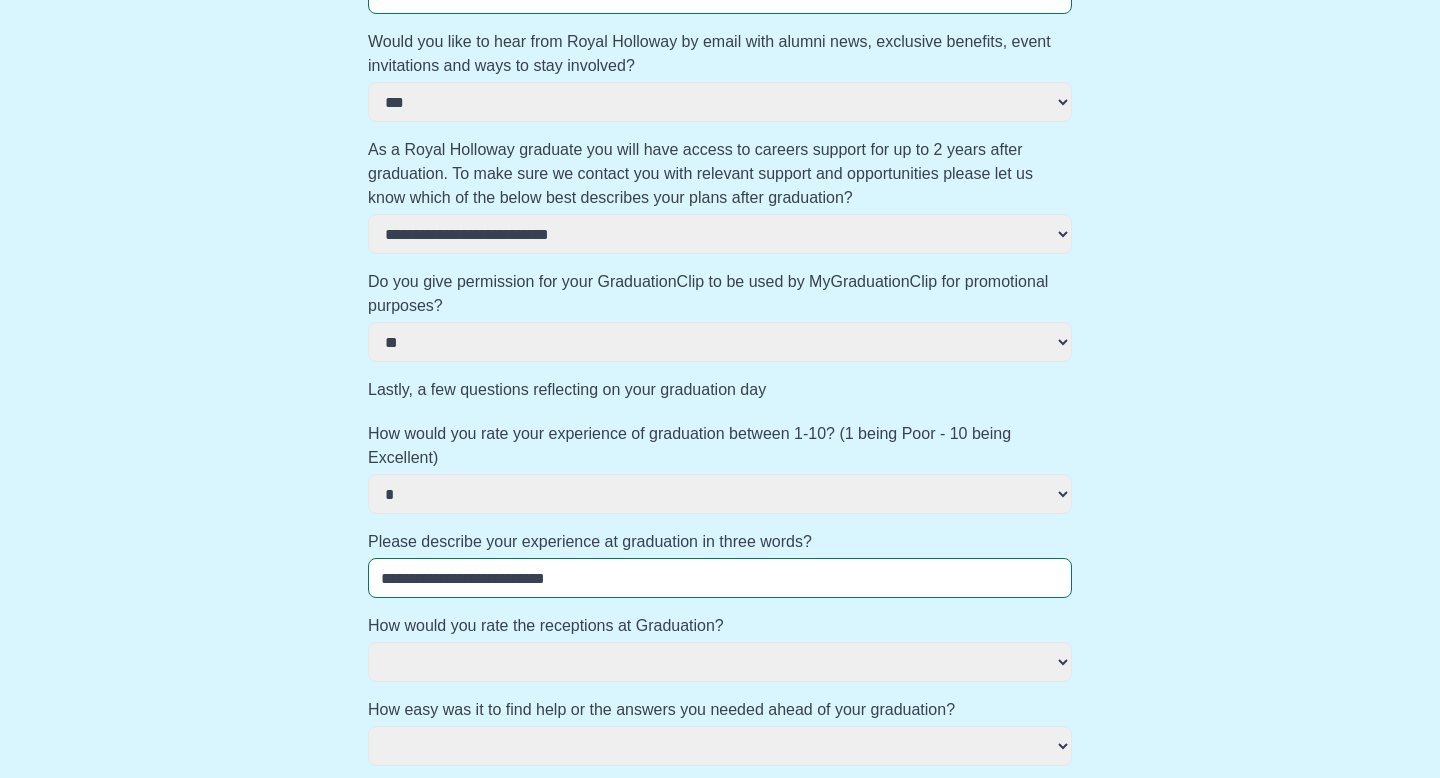 click on "********* **** ** **** *********" at bounding box center (720, 662) 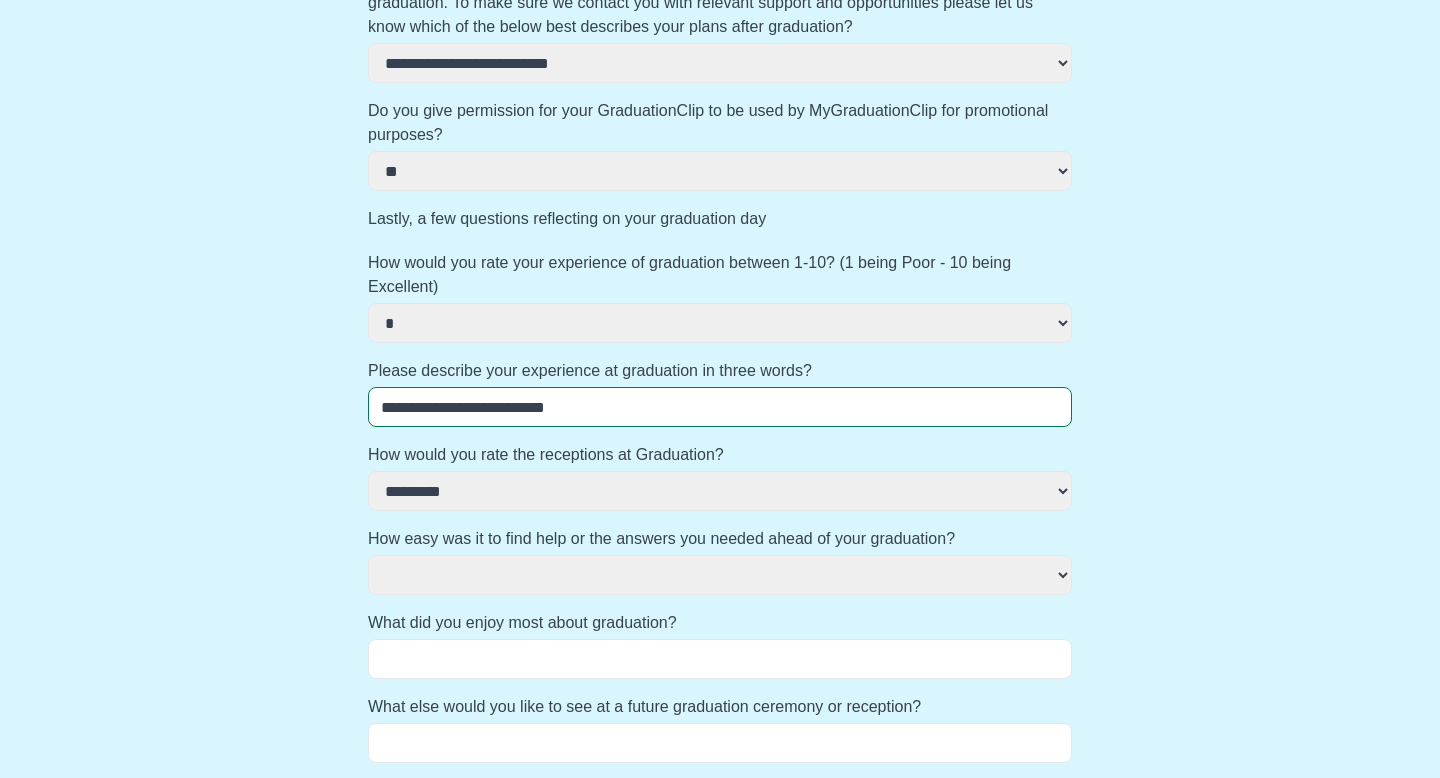 scroll, scrollTop: 1001, scrollLeft: 0, axis: vertical 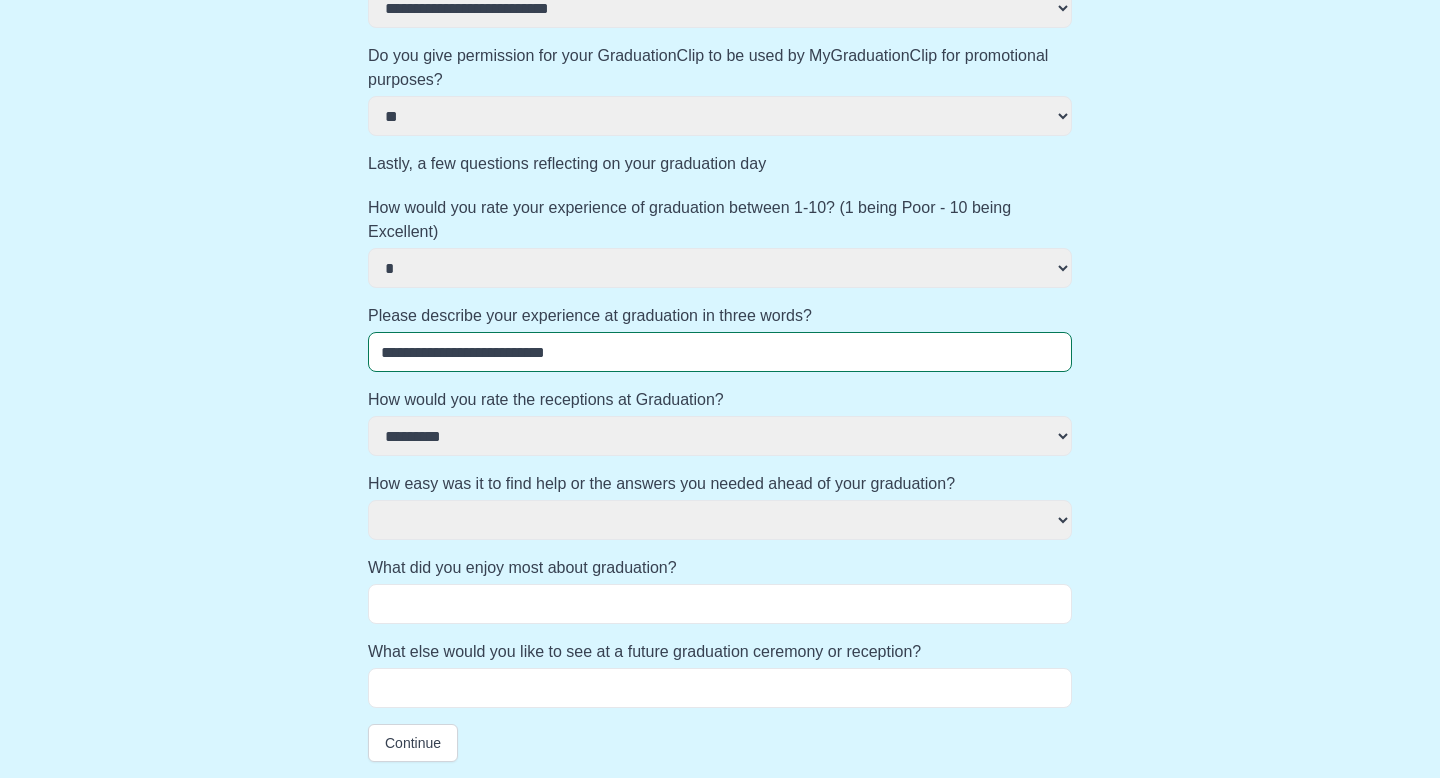 click on "**********" at bounding box center [720, 520] 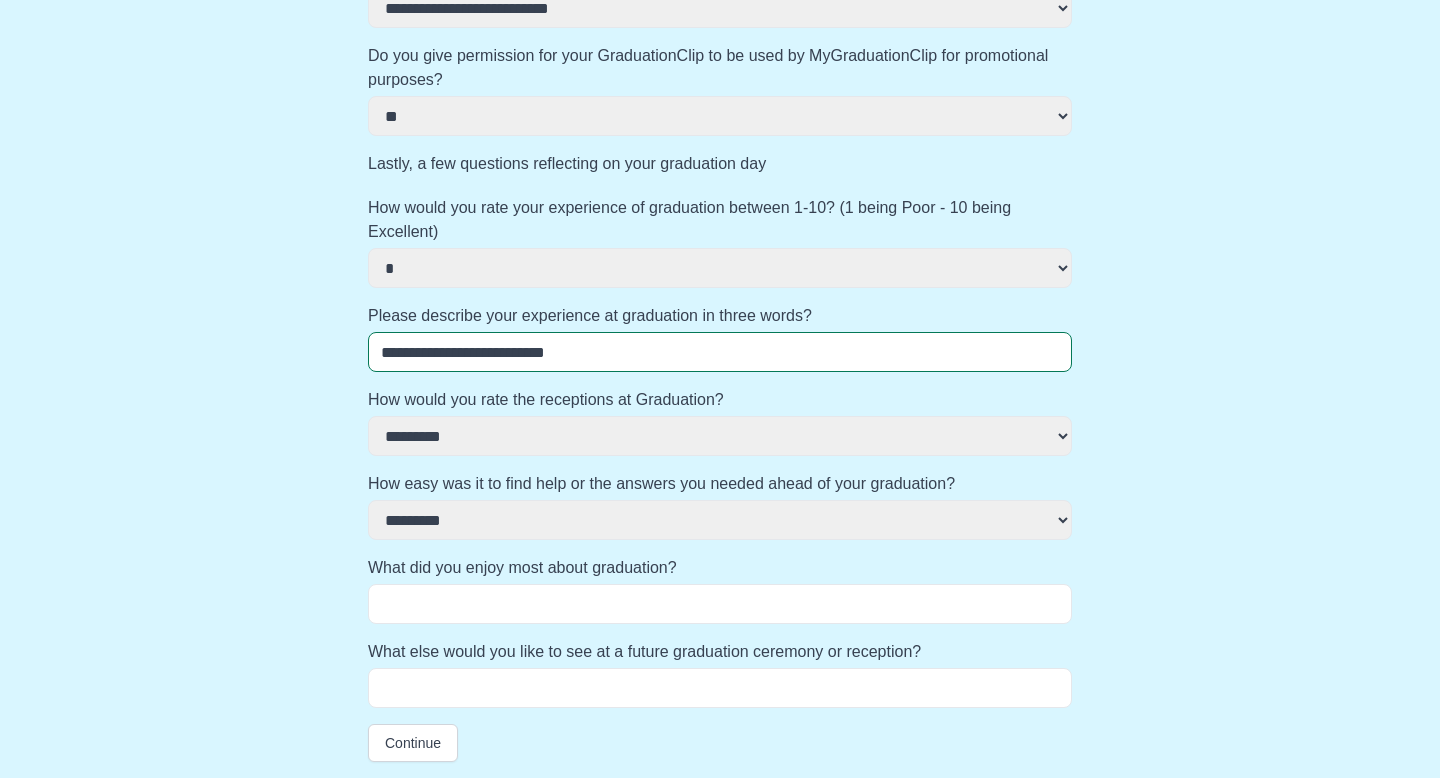 click on "What did you enjoy most about graduation?" at bounding box center [720, 604] 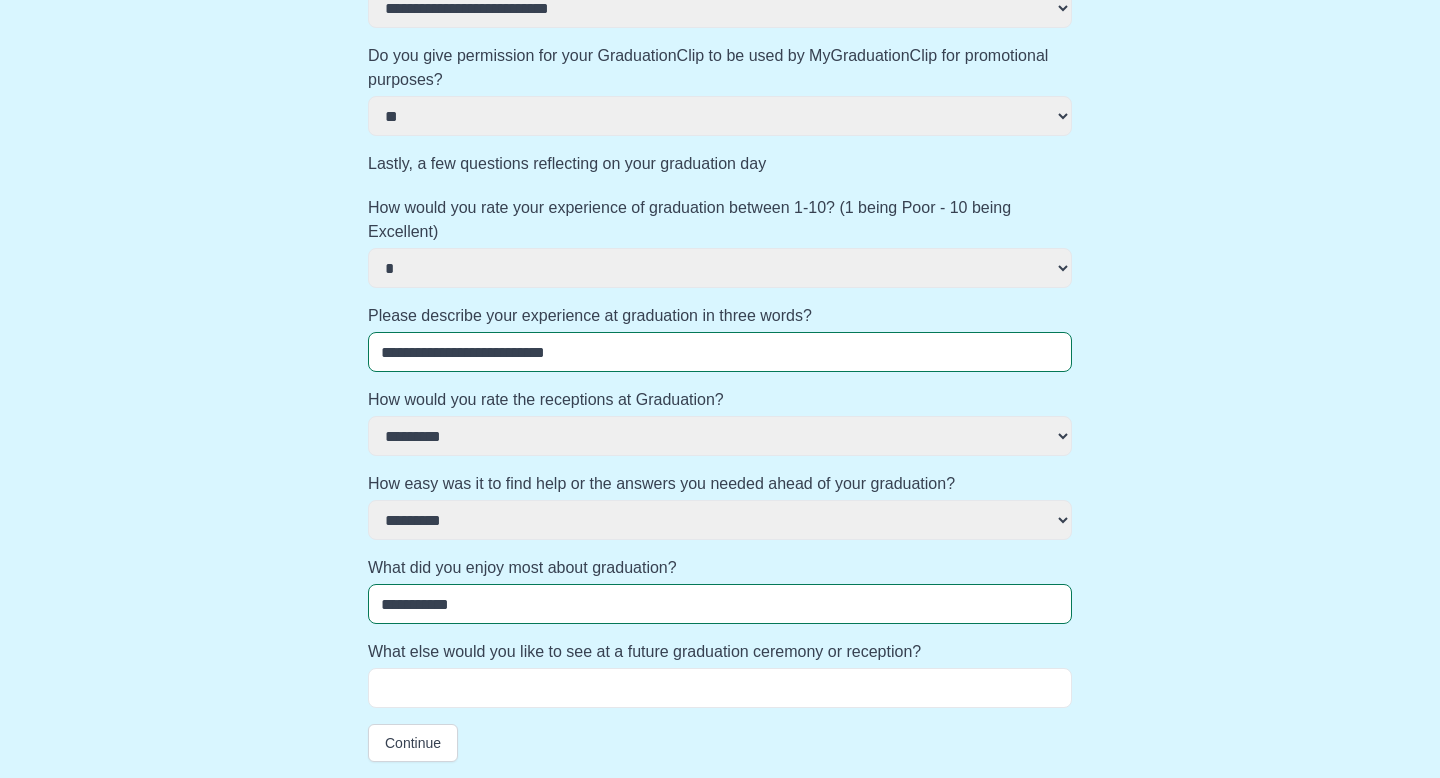 click on "What else would you like to see at a future graduation ceremony or reception?" at bounding box center (720, 688) 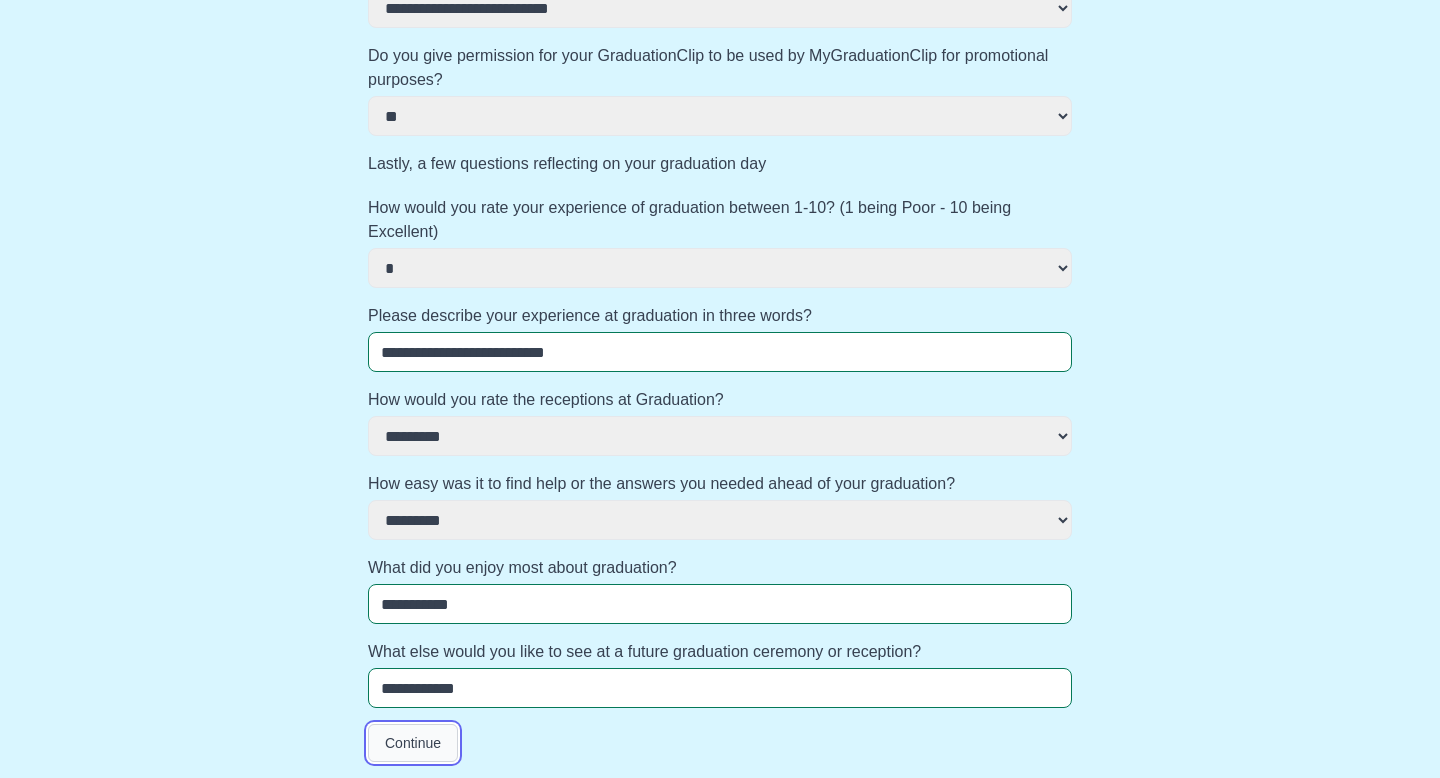 click on "Continue" at bounding box center (413, 743) 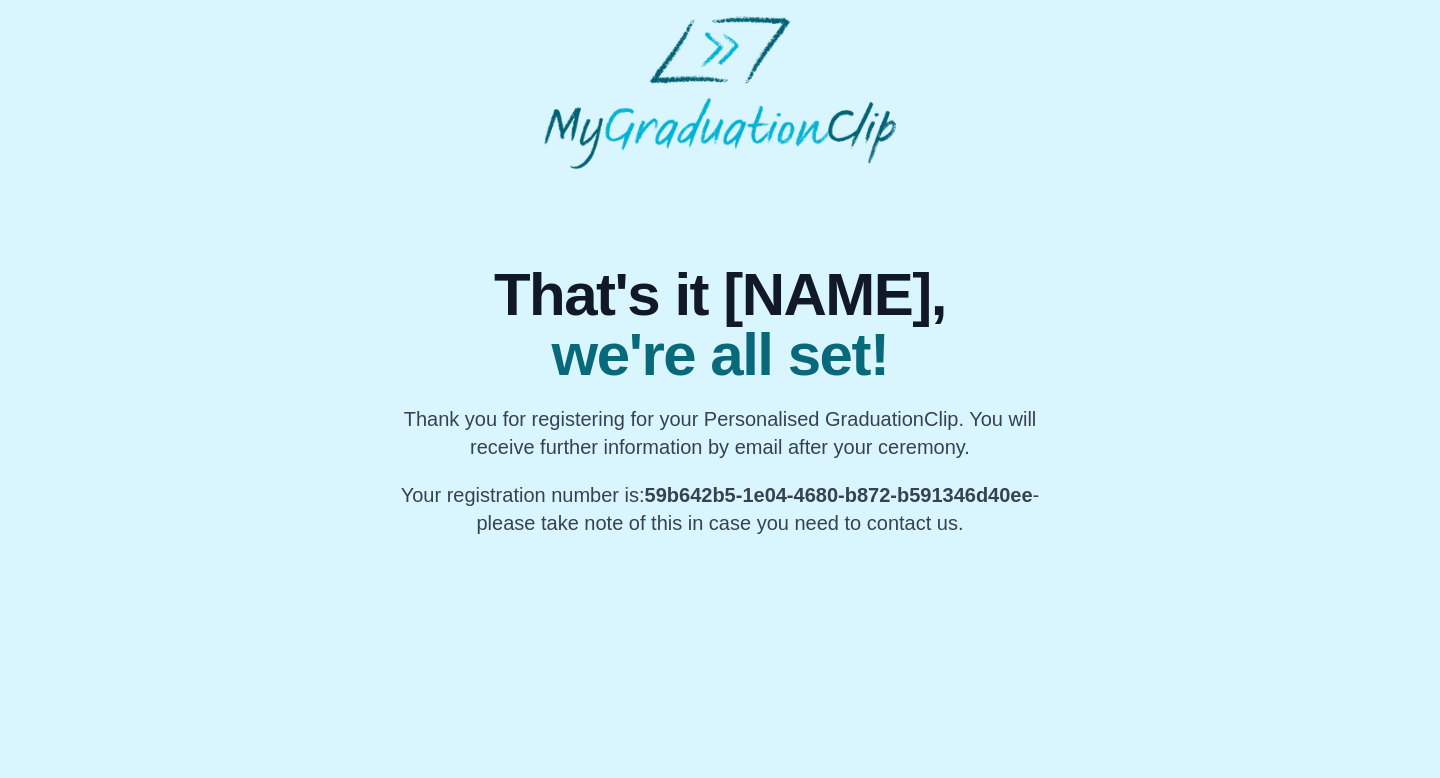 scroll, scrollTop: 0, scrollLeft: 0, axis: both 